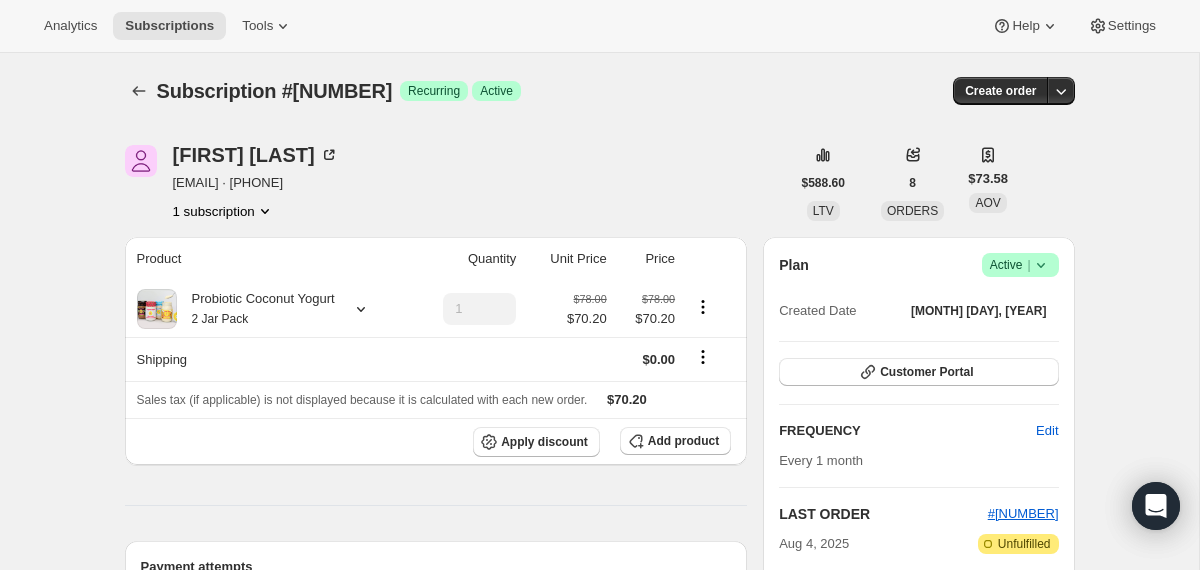 scroll, scrollTop: 0, scrollLeft: 0, axis: both 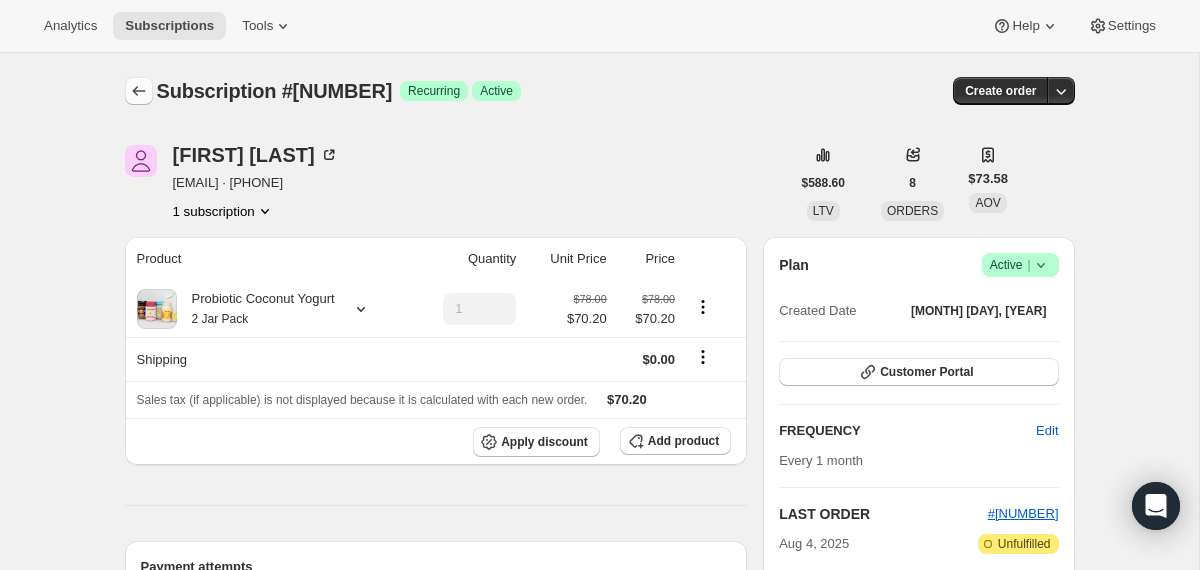 click 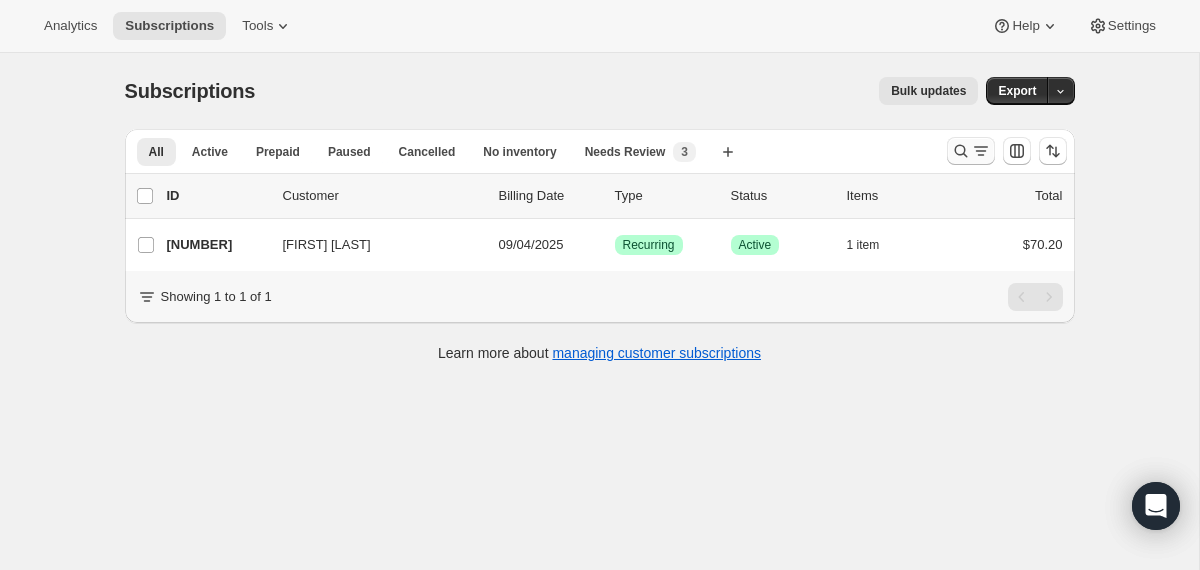 click 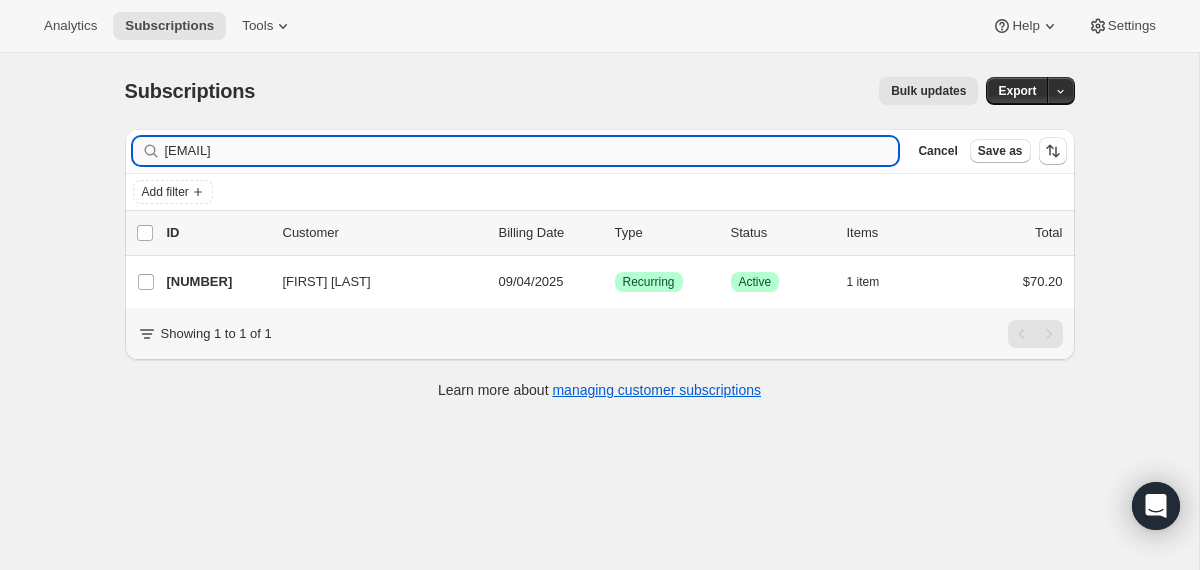 click on "arlenelauren@gmail.com" at bounding box center (532, 151) 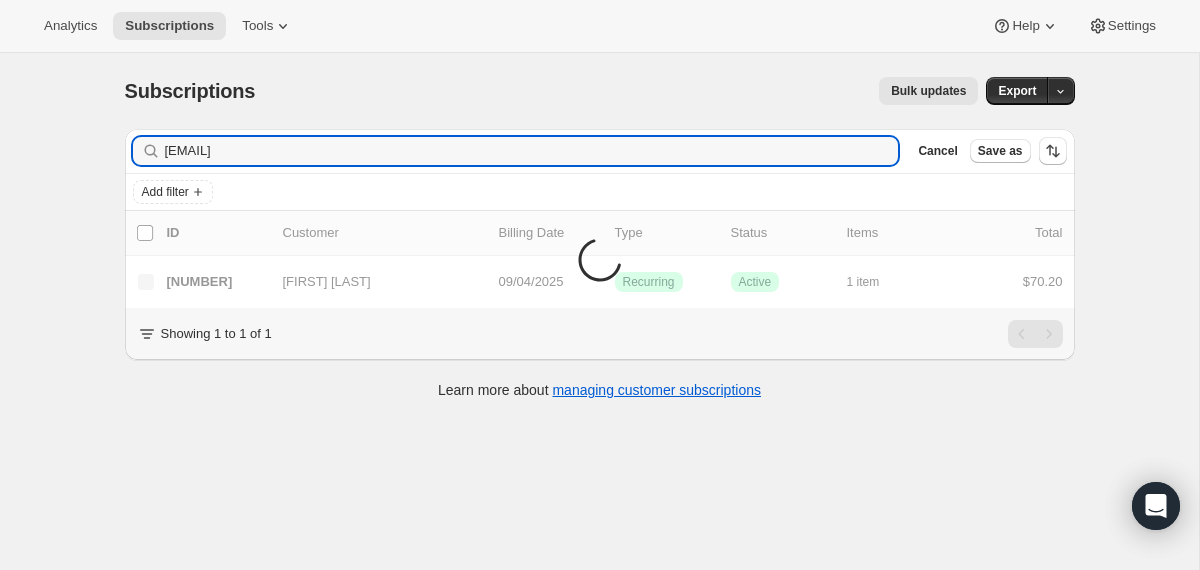 type on "jackie.tissot1@gmail.com" 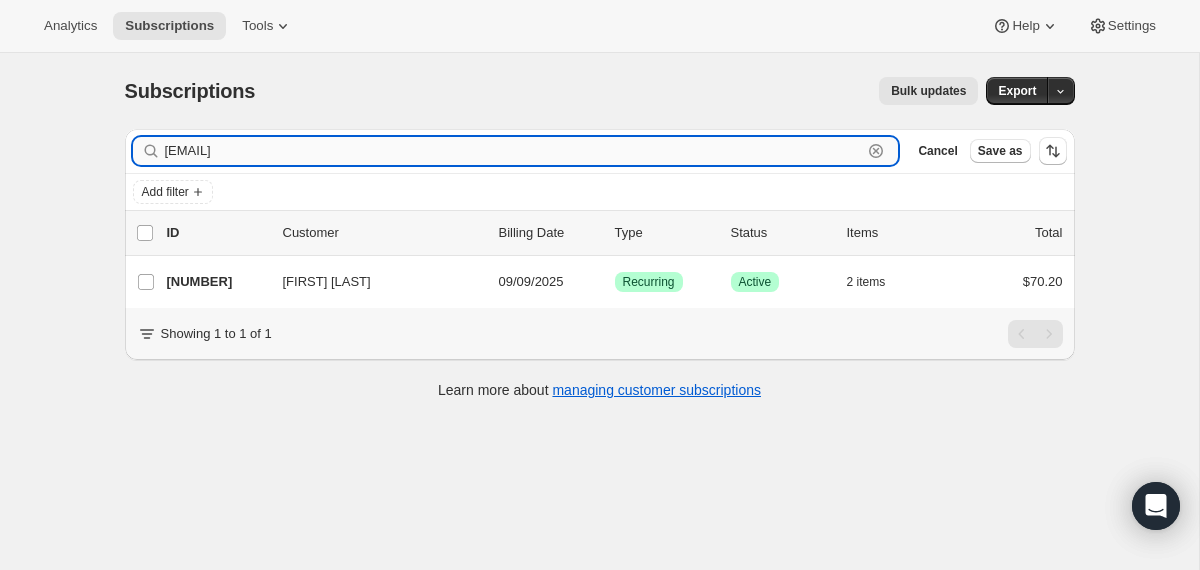 click on "jackie.tissot1@gmail.com" at bounding box center (514, 151) 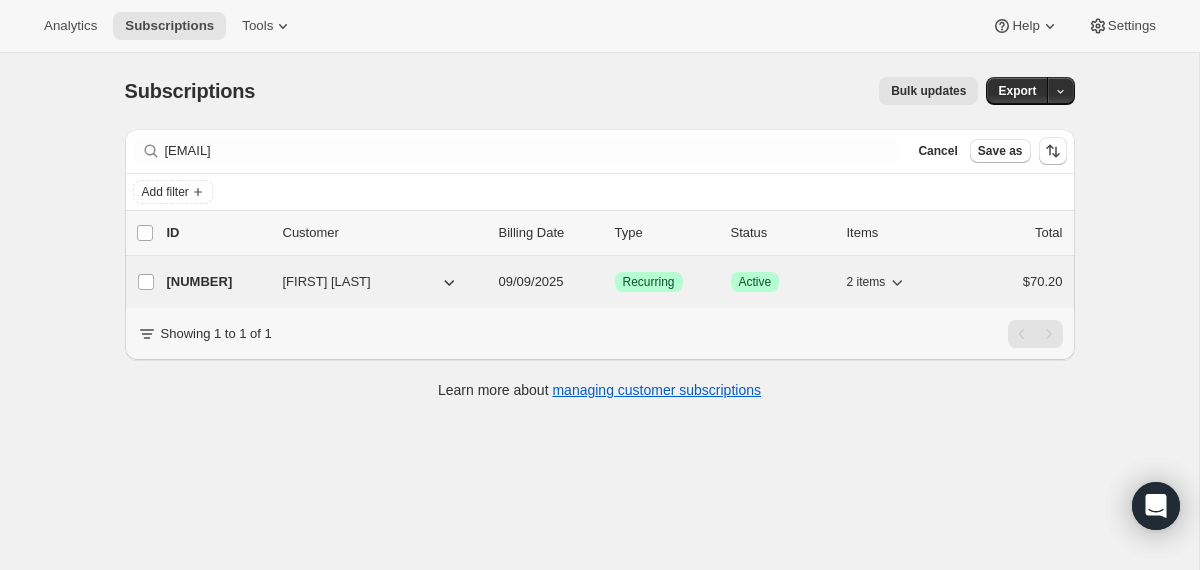 click on "18099732593 Jackie Tissot 09/09/2025 Success Recurring Success Active 2   items $70.20" at bounding box center [615, 282] 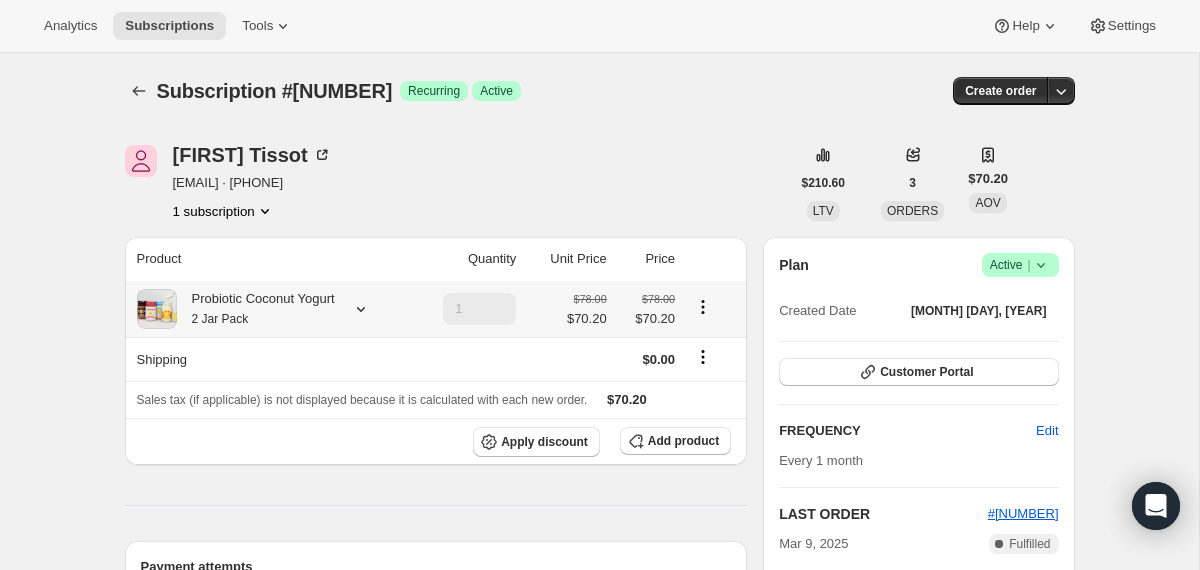 click 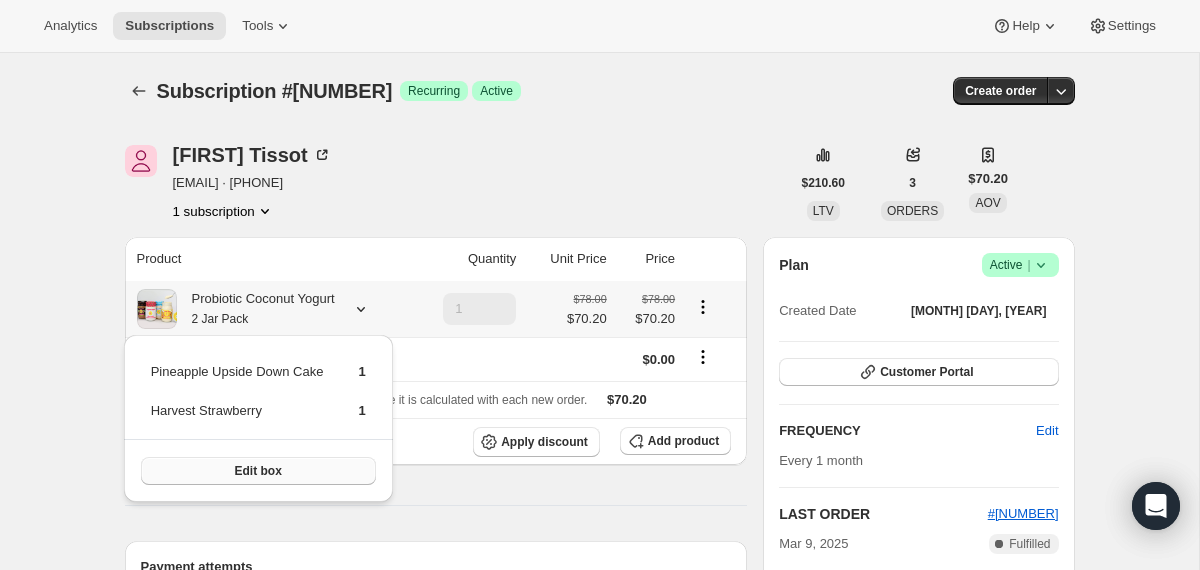 click on "Edit box" at bounding box center (258, 471) 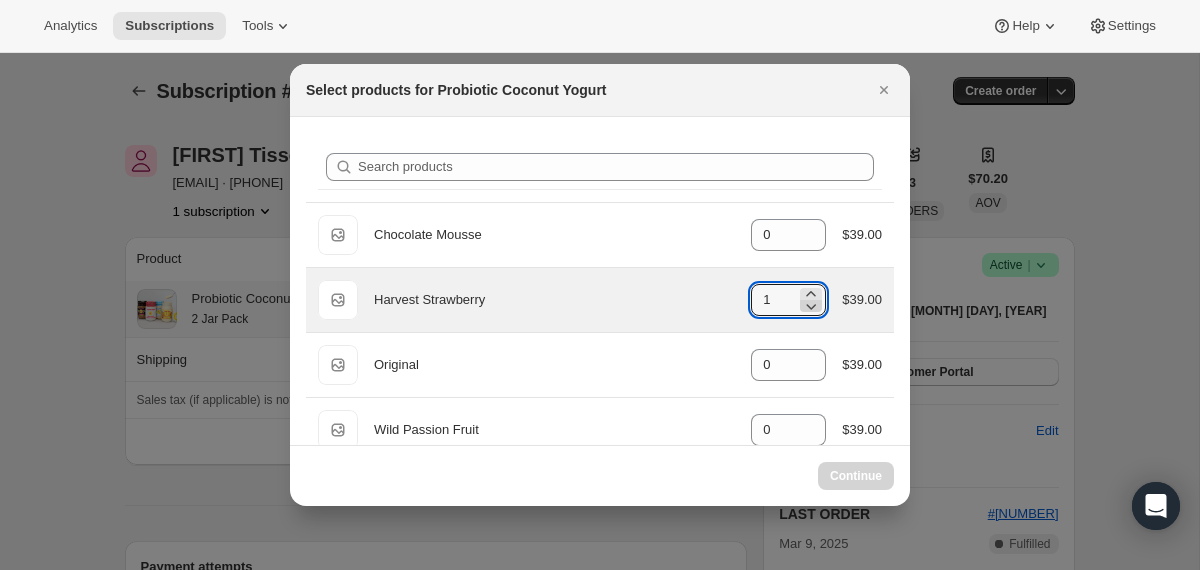 click 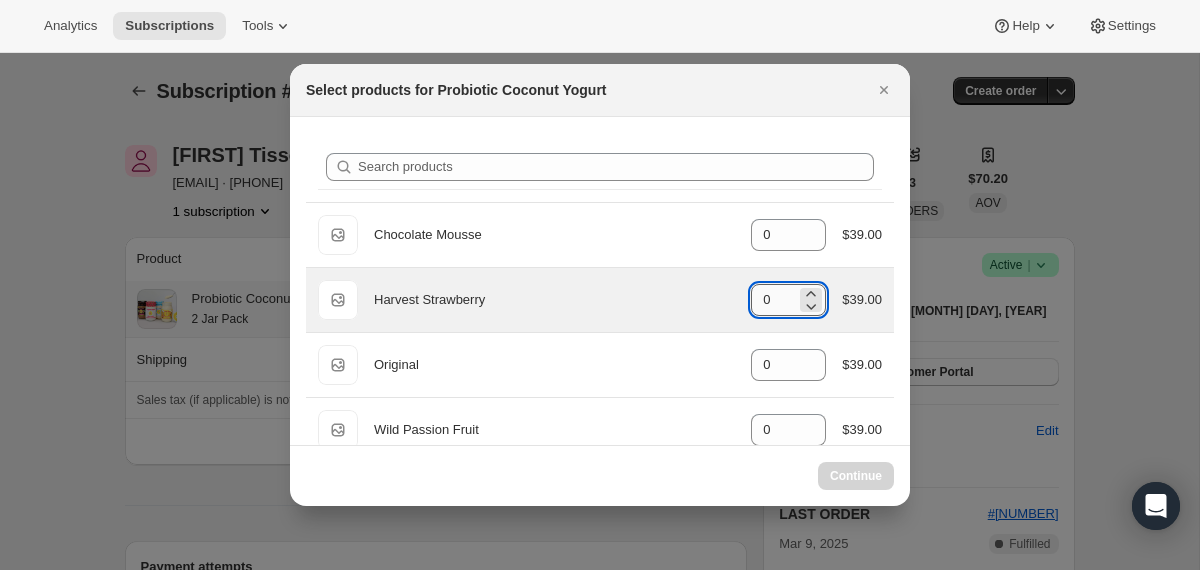 type on "1" 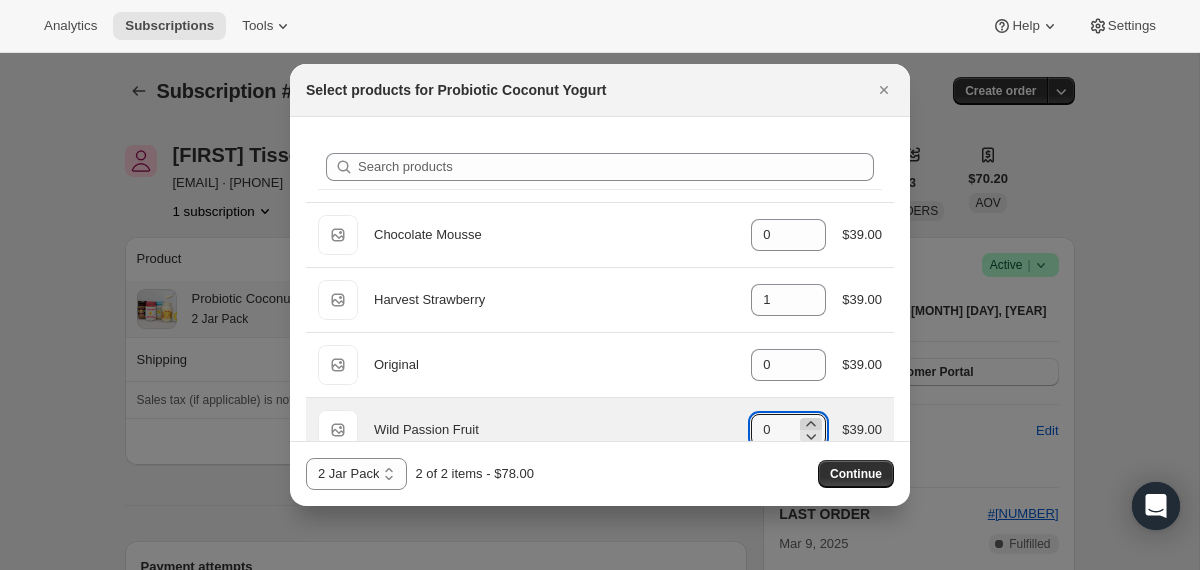 click 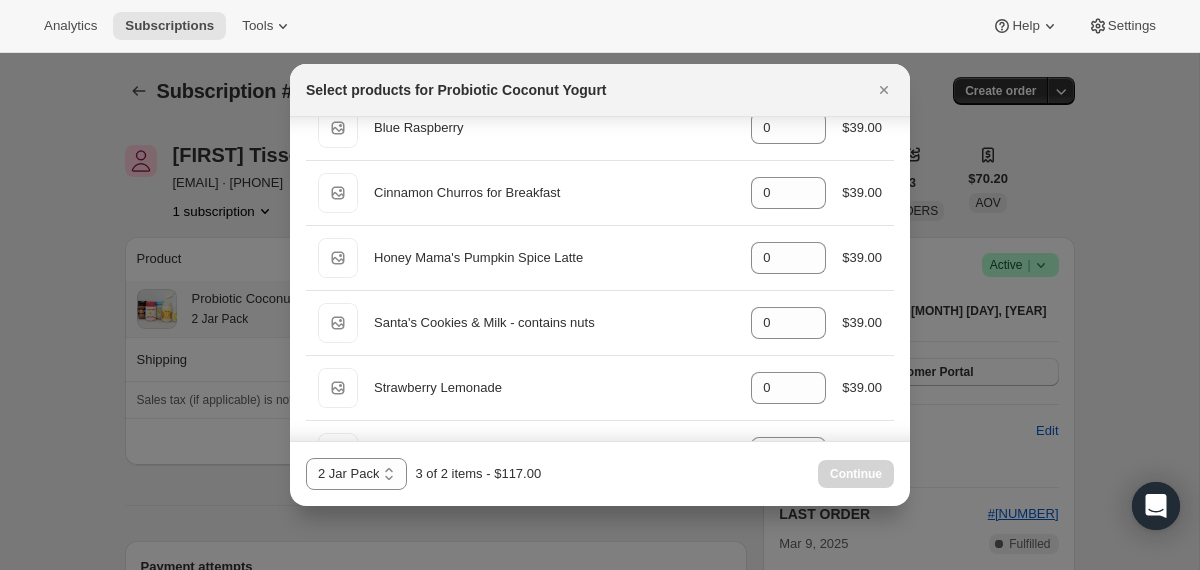 scroll, scrollTop: 1597, scrollLeft: 0, axis: vertical 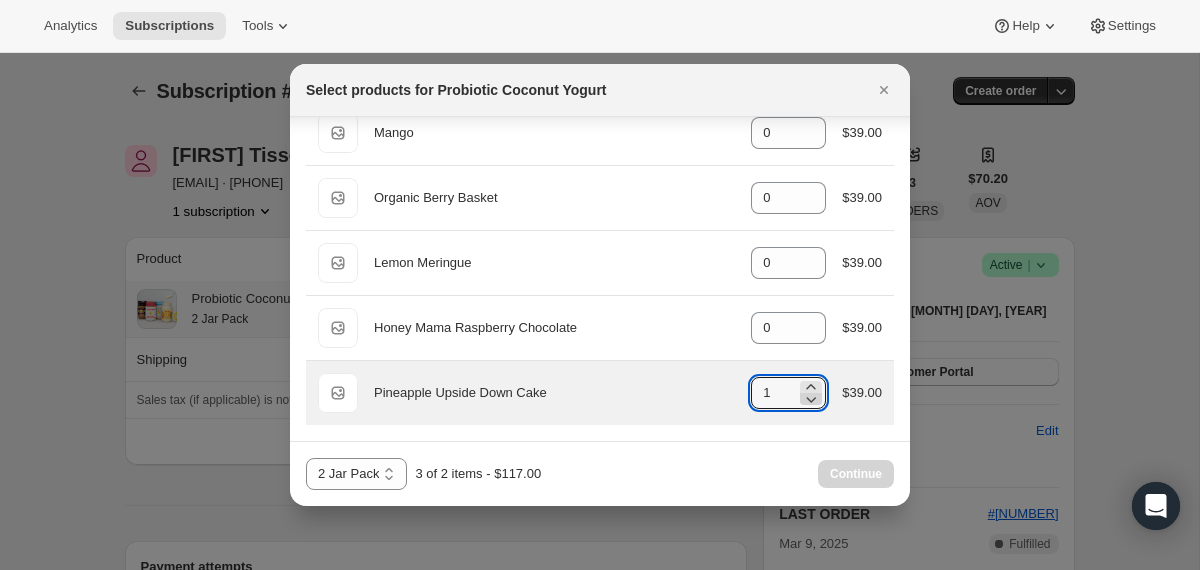 click 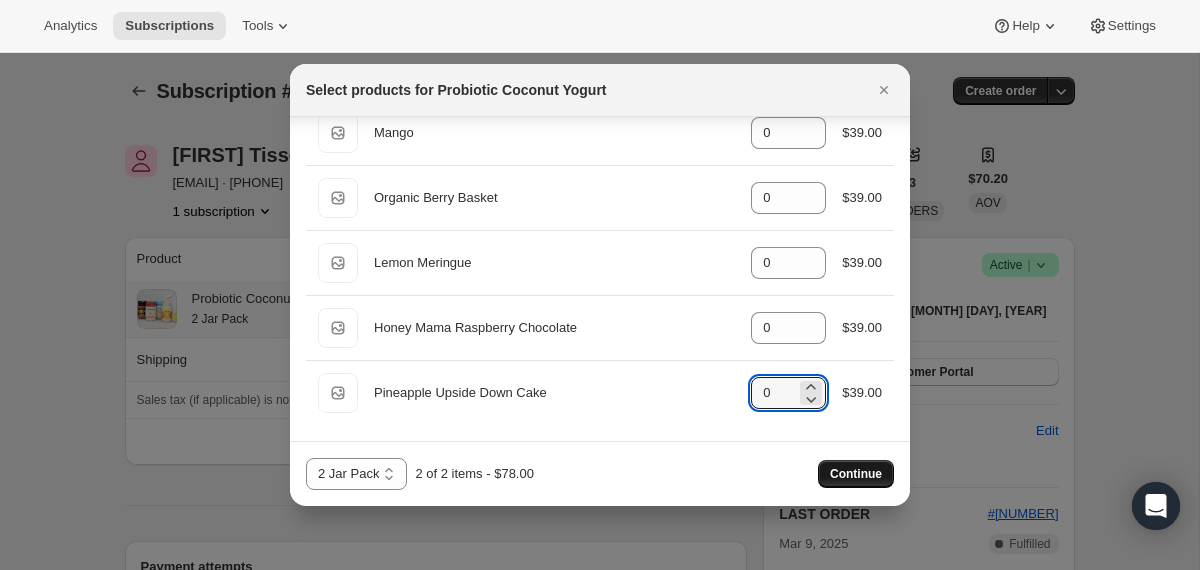 click on "Continue" at bounding box center [856, 474] 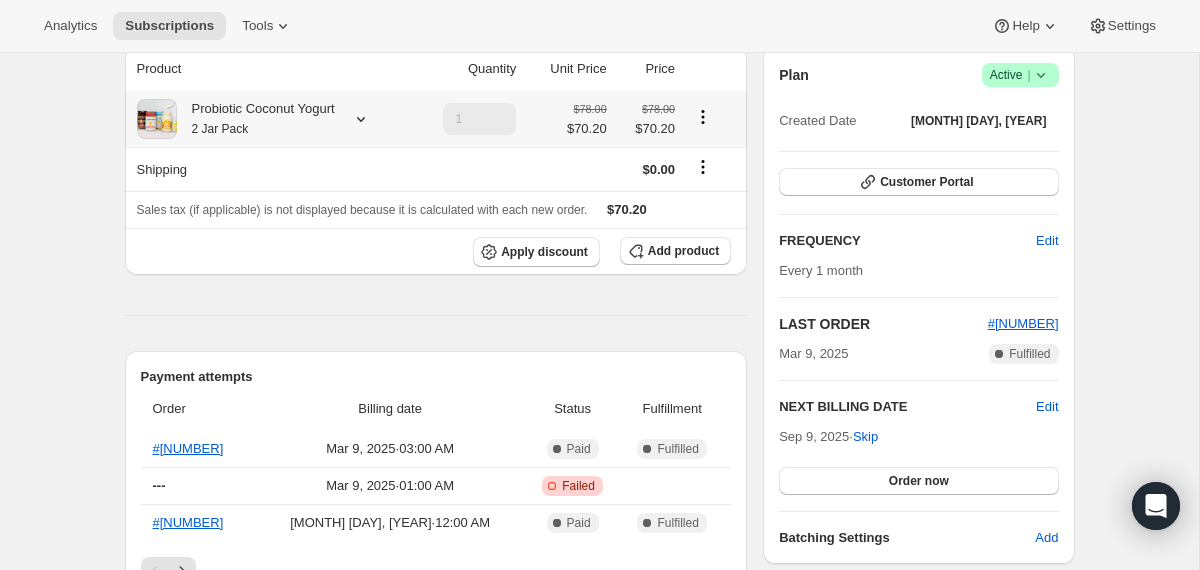 scroll, scrollTop: 286, scrollLeft: 0, axis: vertical 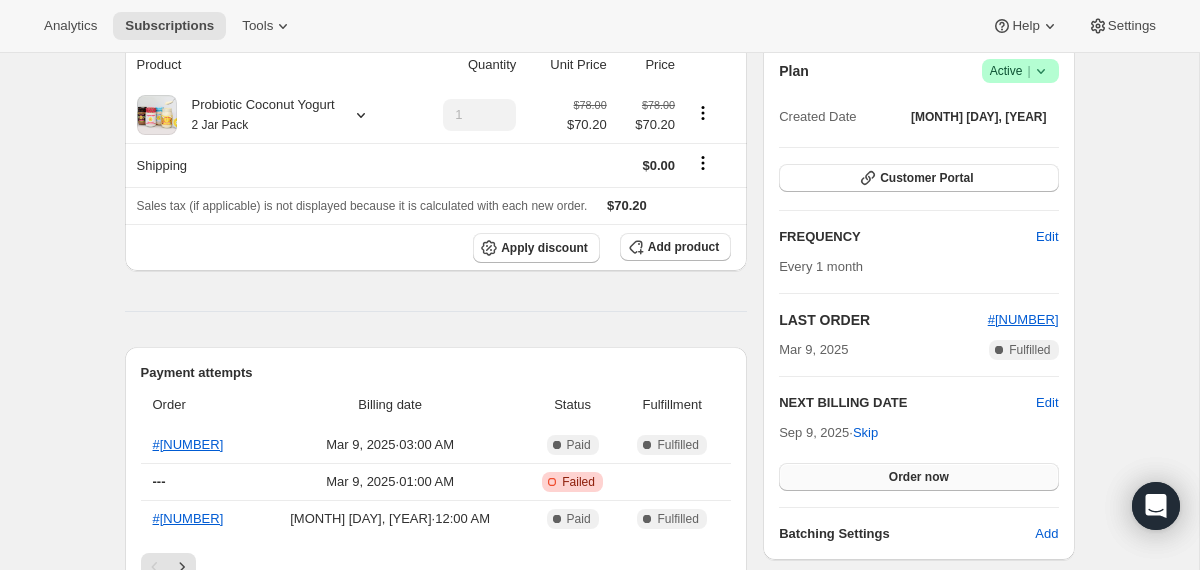 click on "Order now" at bounding box center (918, 477) 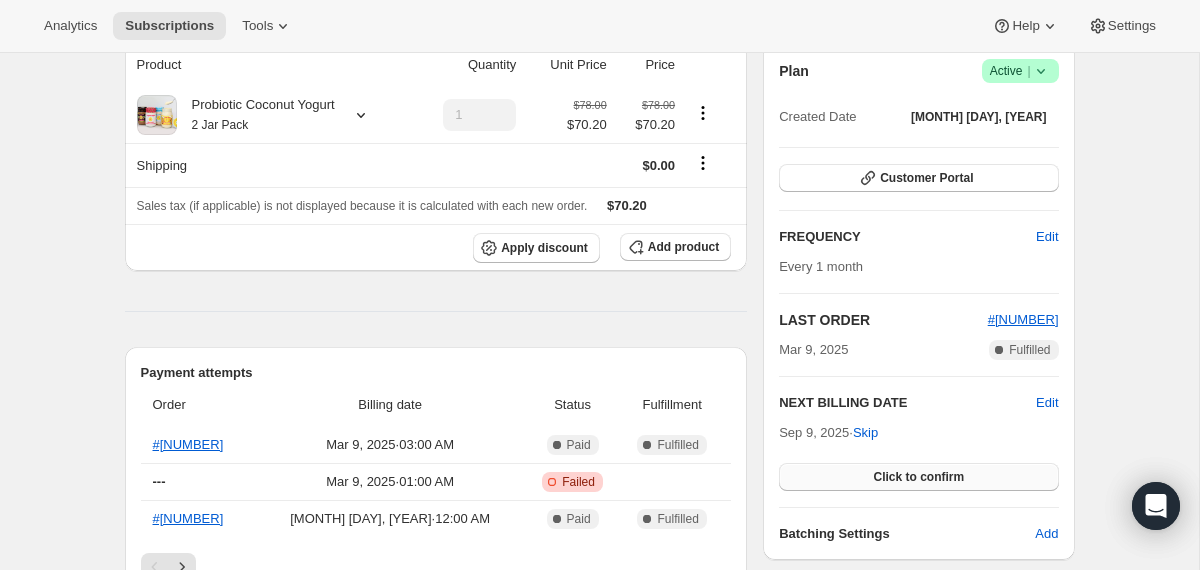 click on "Click to confirm" at bounding box center [918, 477] 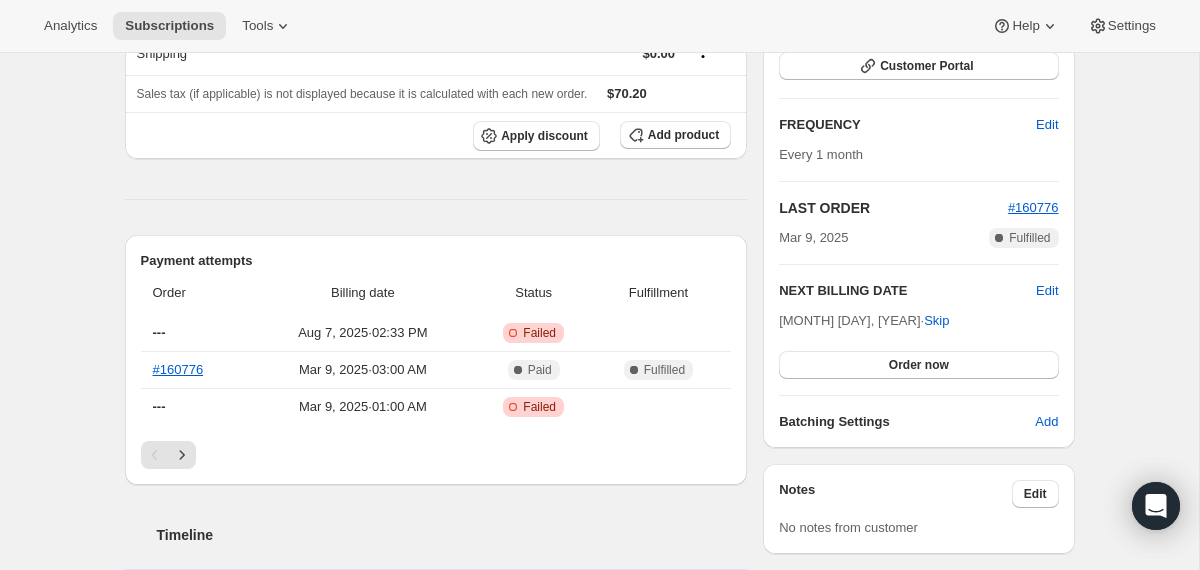 scroll, scrollTop: 308, scrollLeft: 0, axis: vertical 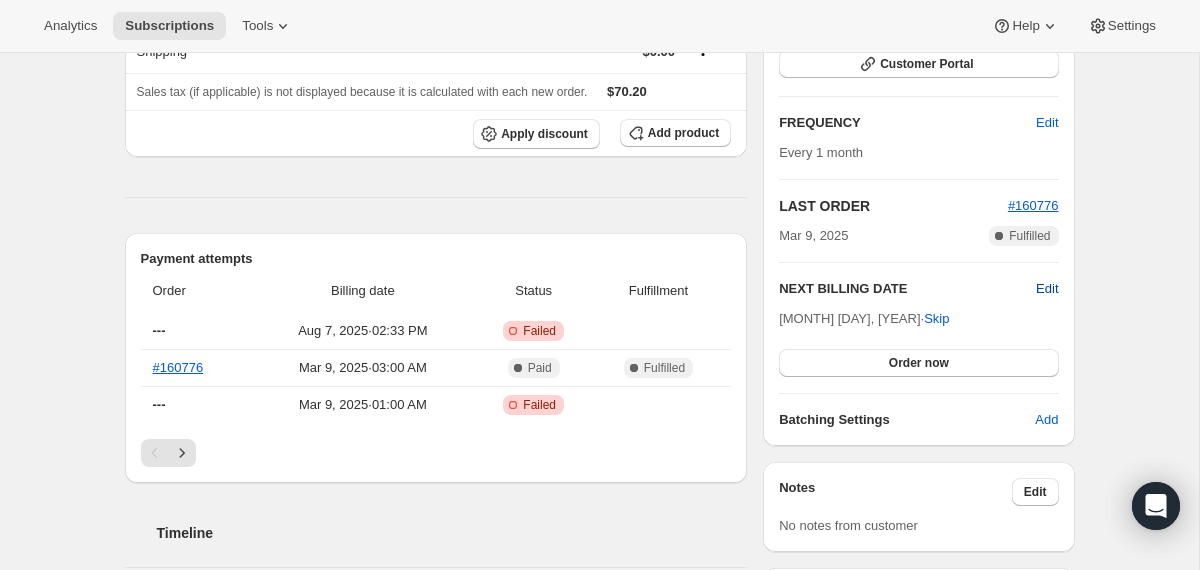 click on "Edit" at bounding box center [1047, 289] 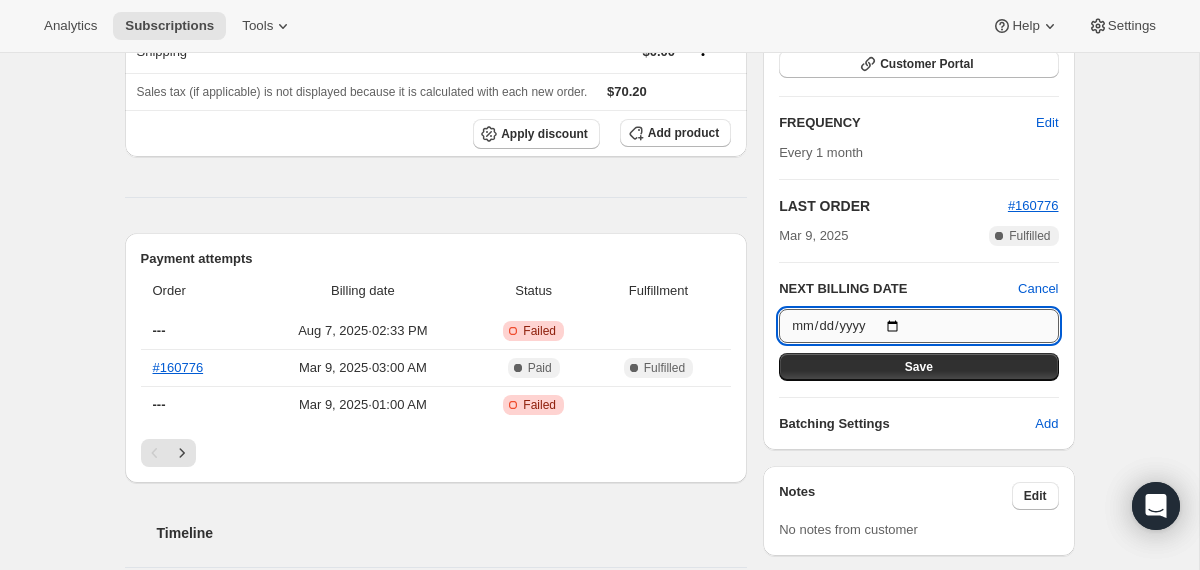 click on "2025-09-07" at bounding box center [918, 326] 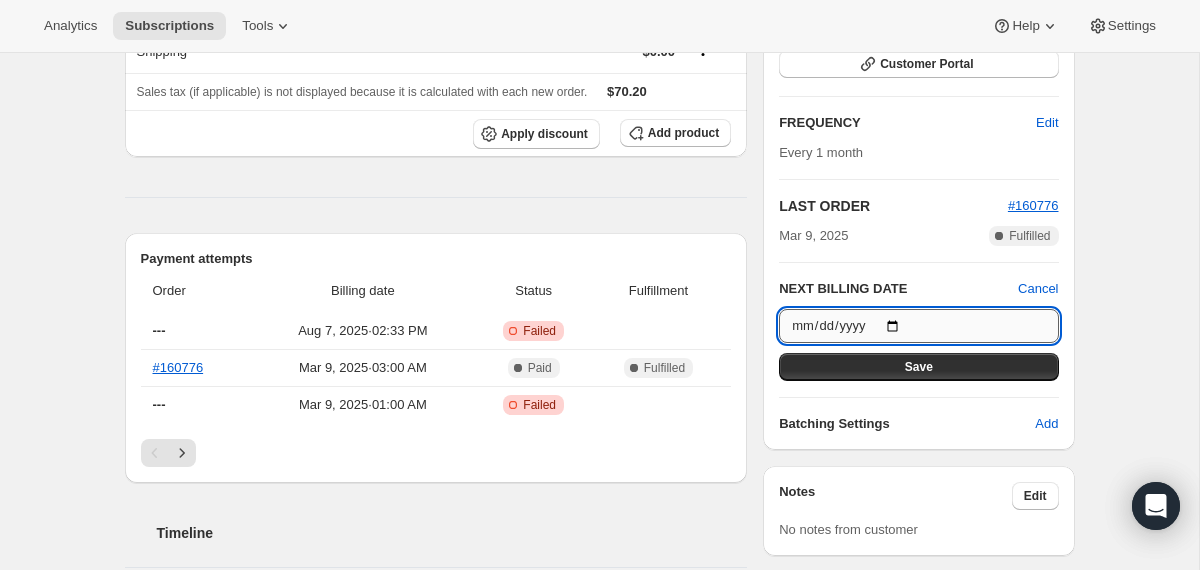 type on "2025-09-09" 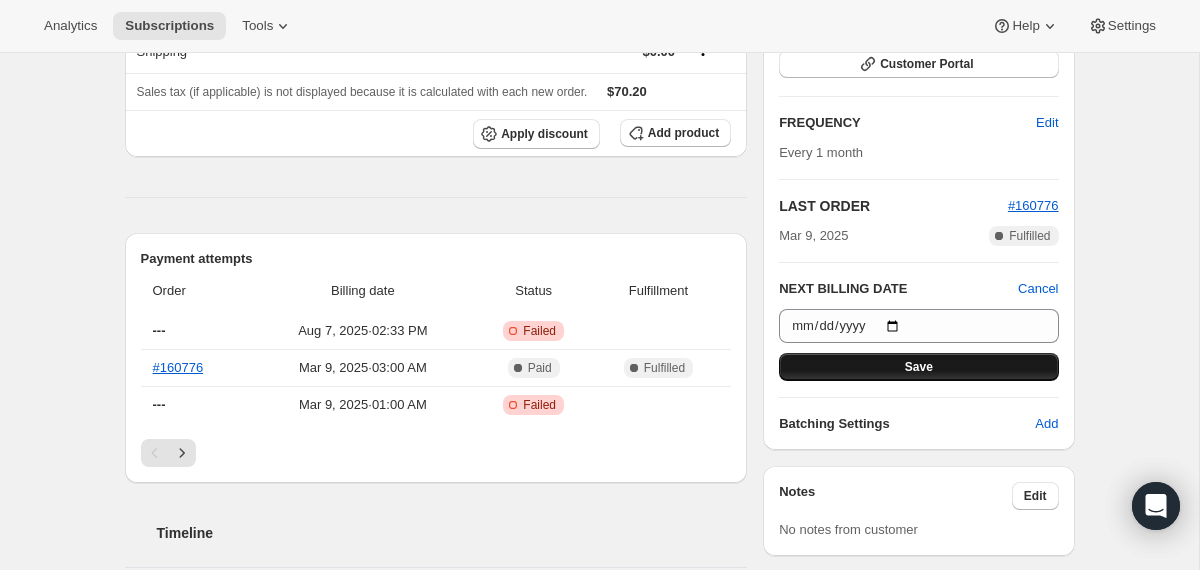 click on "Save" at bounding box center (918, 367) 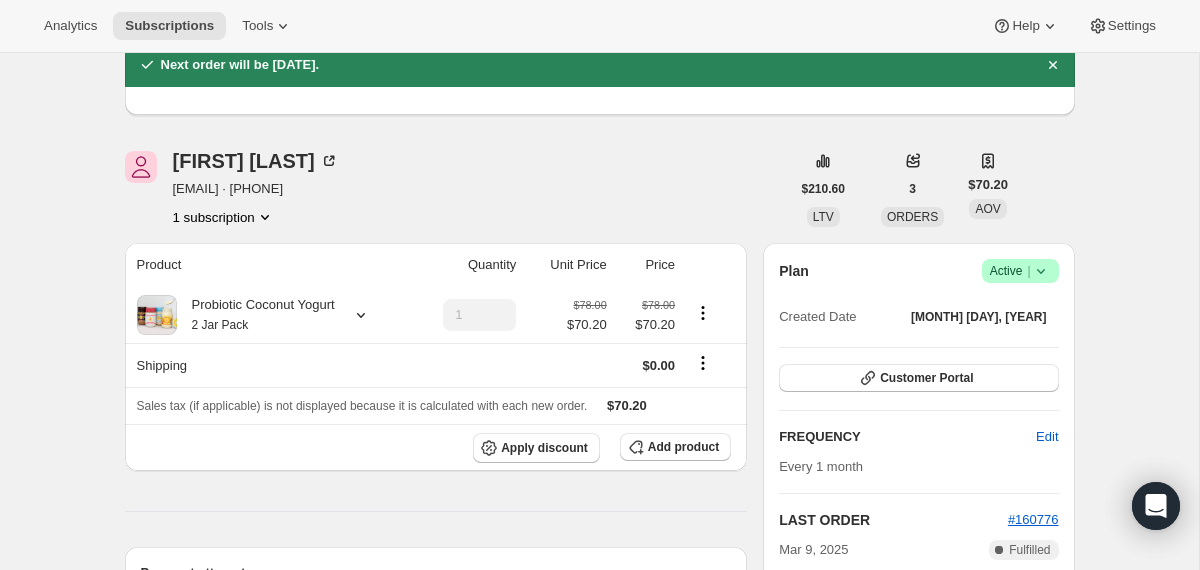 scroll, scrollTop: 0, scrollLeft: 0, axis: both 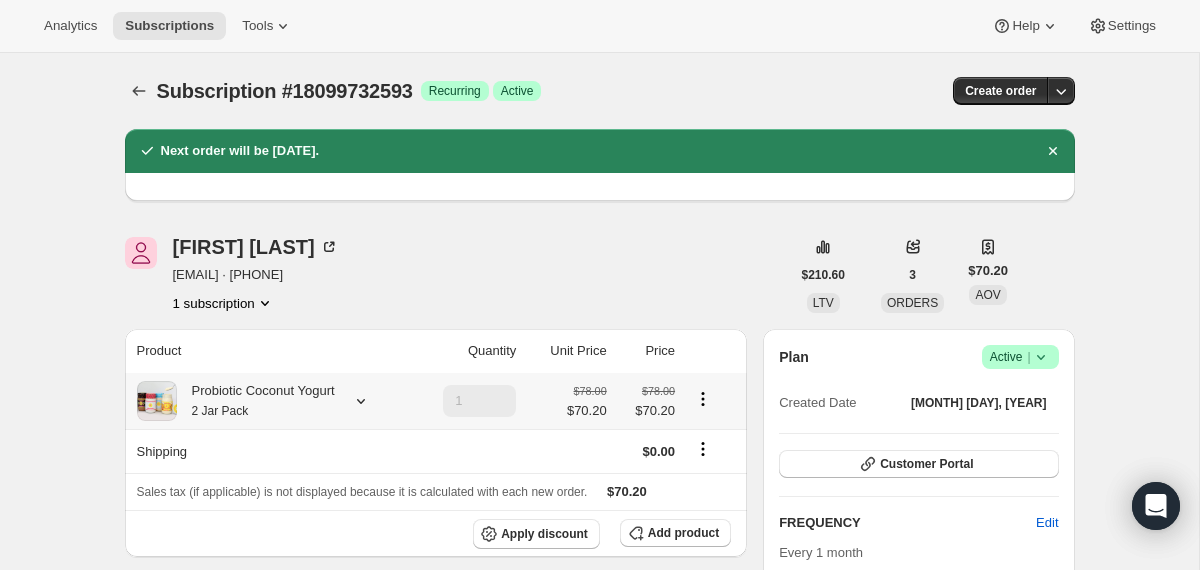 click on "Probiotic Coconut Yogurt 2 Jar Pack" at bounding box center [256, 401] 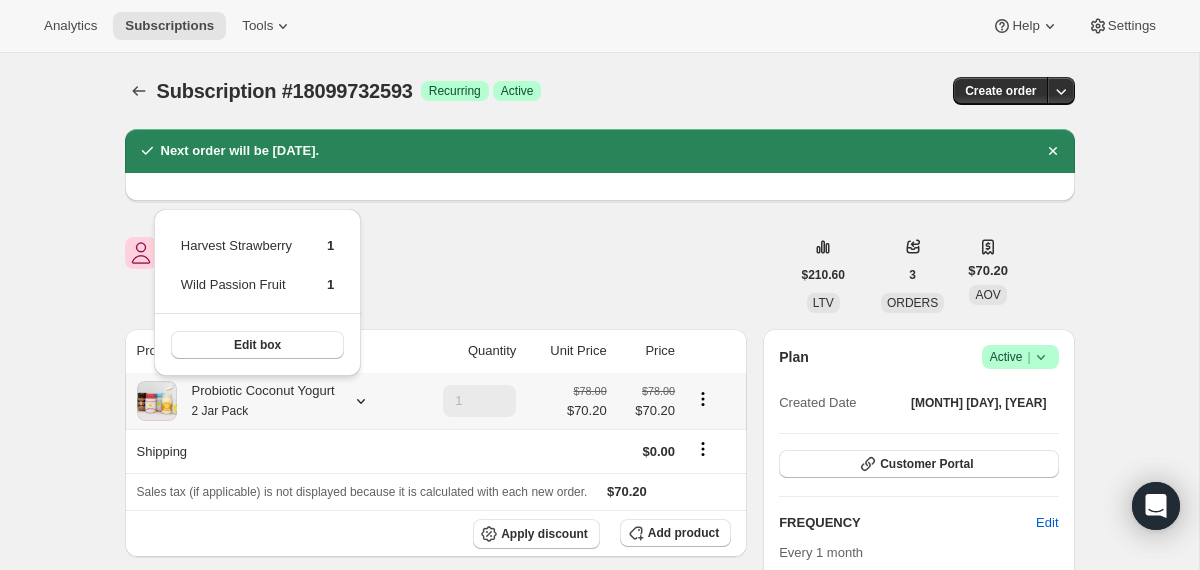 click on "Probiotic Coconut Yogurt 2 Jar Pack" at bounding box center [256, 401] 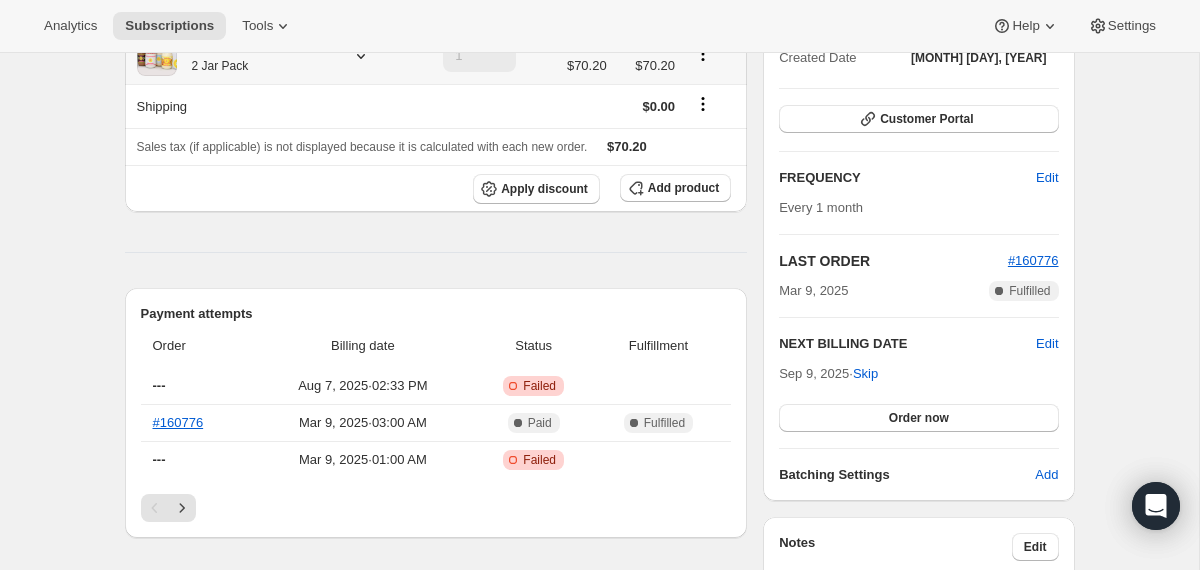 scroll, scrollTop: 363, scrollLeft: 0, axis: vertical 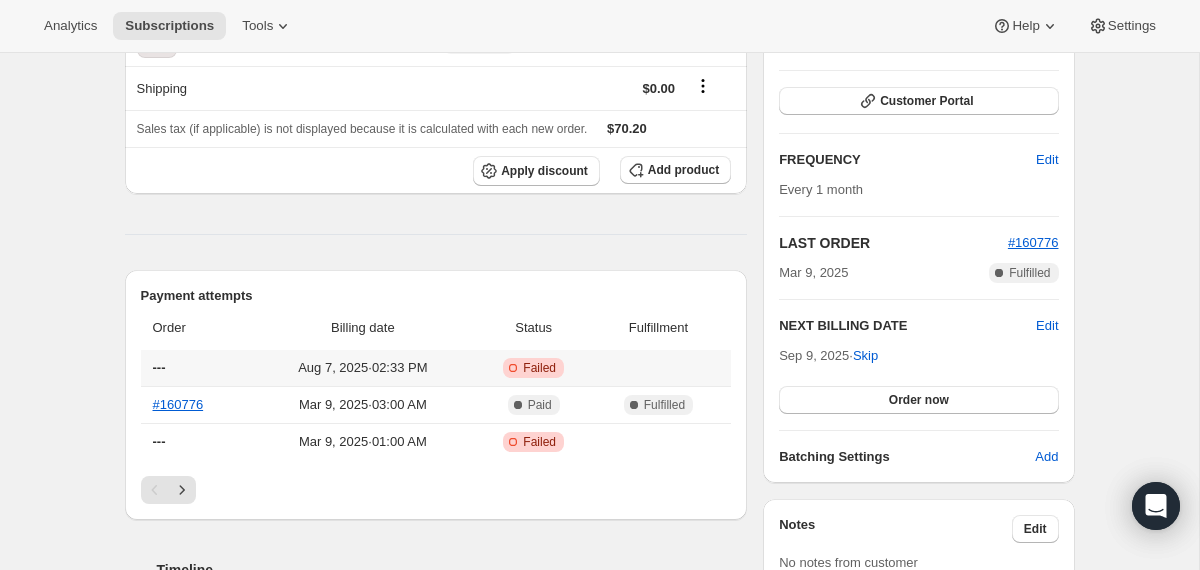 click on "---" at bounding box center [196, 368] 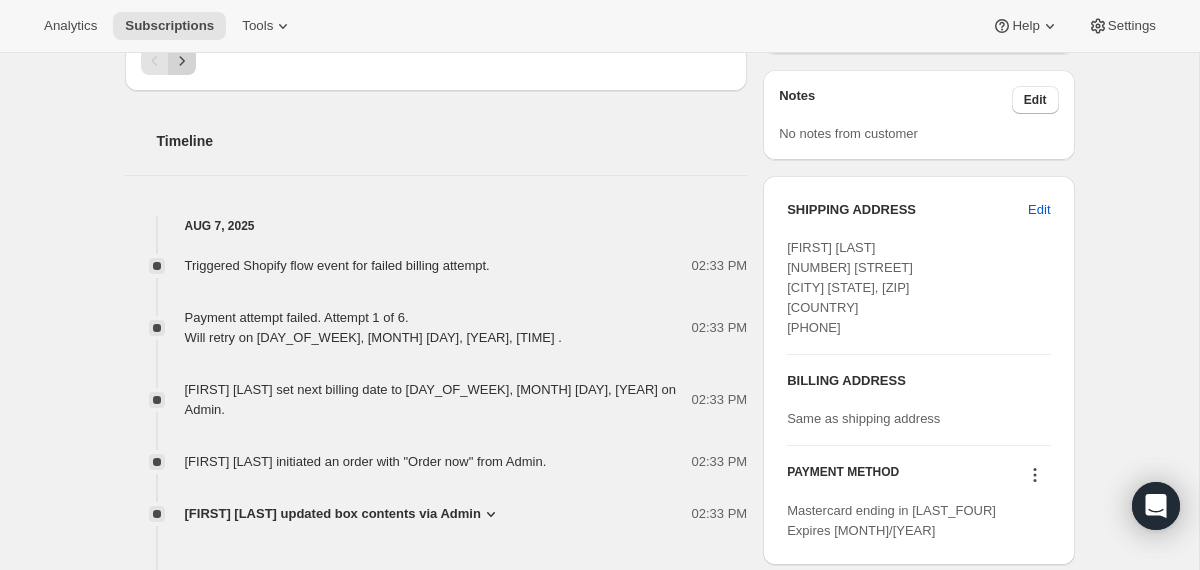scroll, scrollTop: 793, scrollLeft: 0, axis: vertical 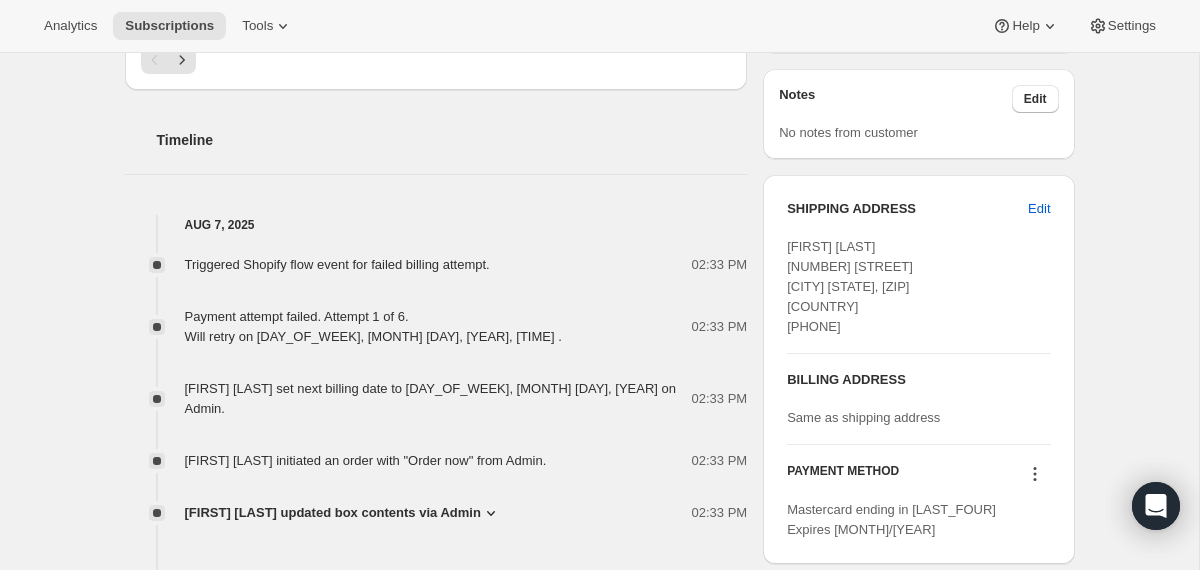 click on "[FIRST] [LAST] updated box contents via Admin" at bounding box center [333, 513] 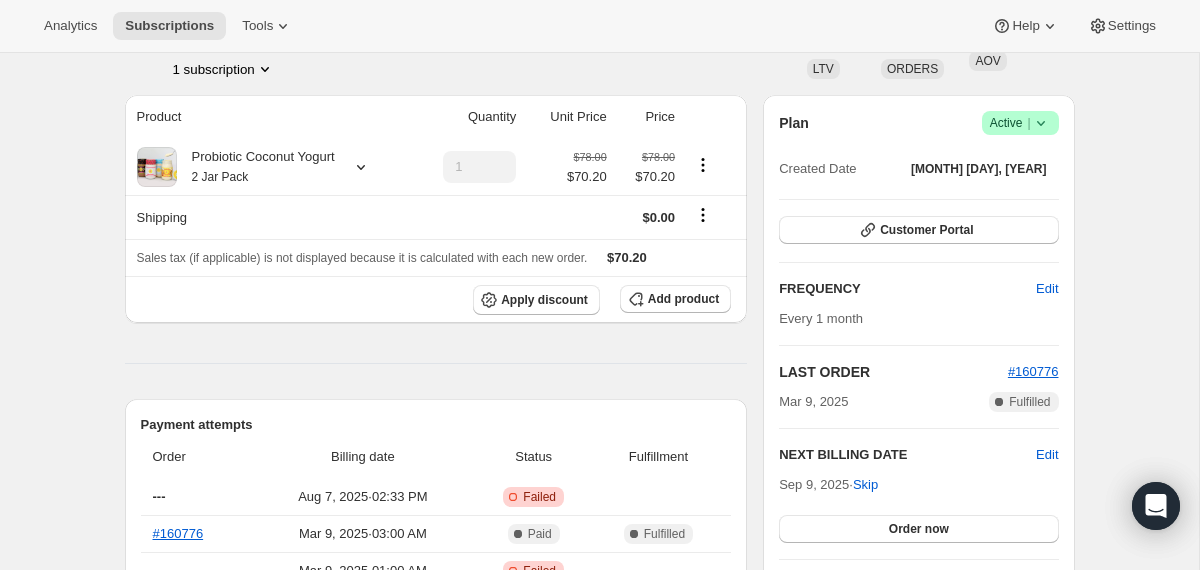 scroll, scrollTop: 0, scrollLeft: 0, axis: both 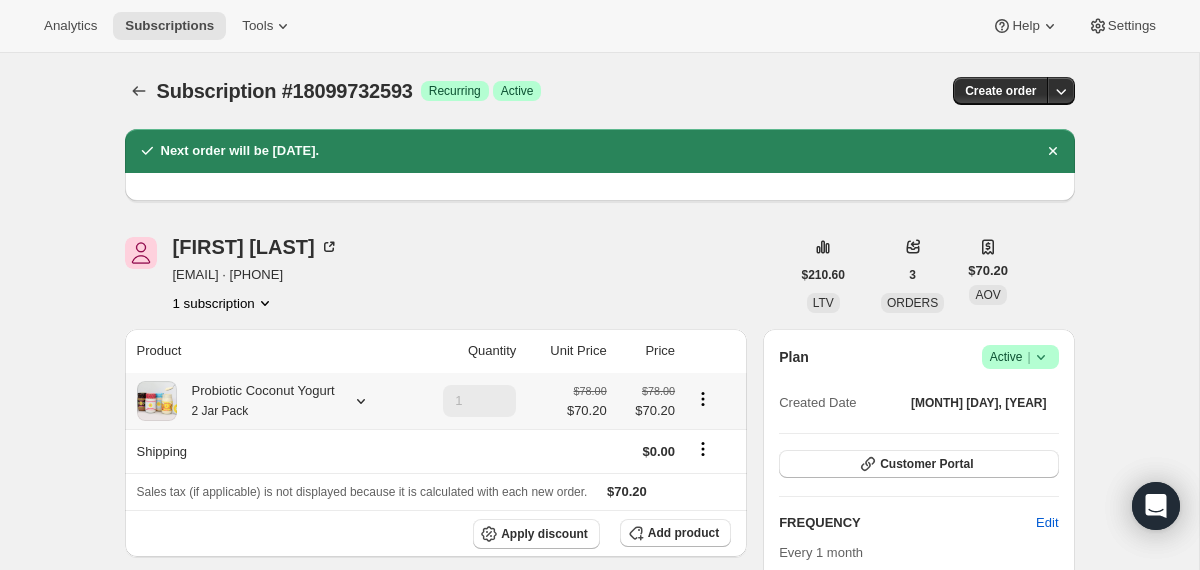 click on "Probiotic Coconut Yogurt 2 Jar Pack" at bounding box center (256, 401) 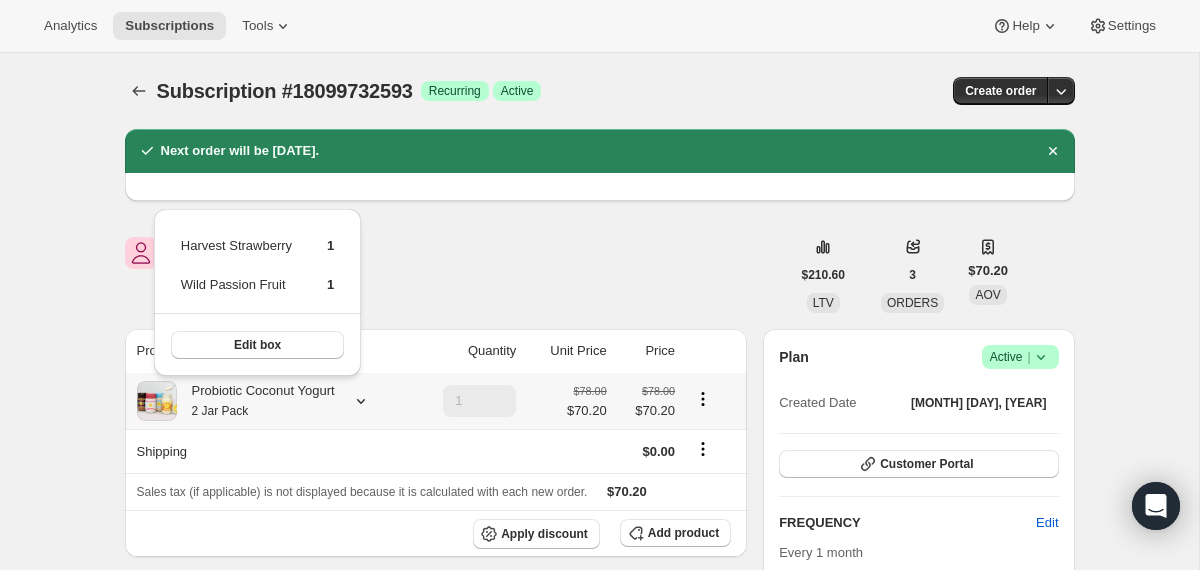 click on "Probiotic Coconut Yogurt 2 Jar Pack" at bounding box center [256, 401] 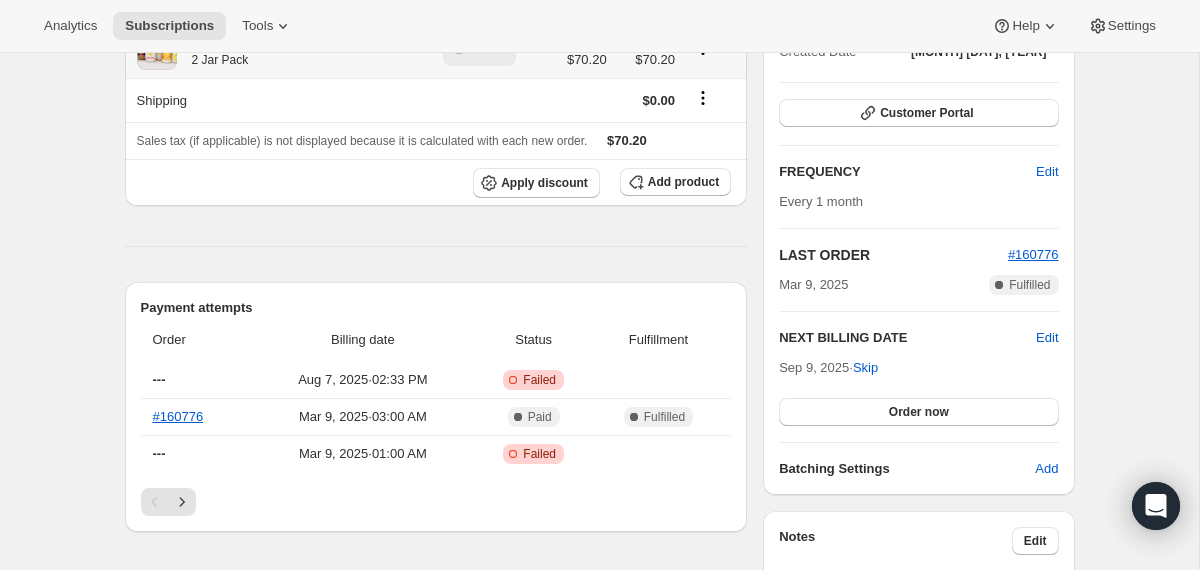 scroll, scrollTop: 365, scrollLeft: 0, axis: vertical 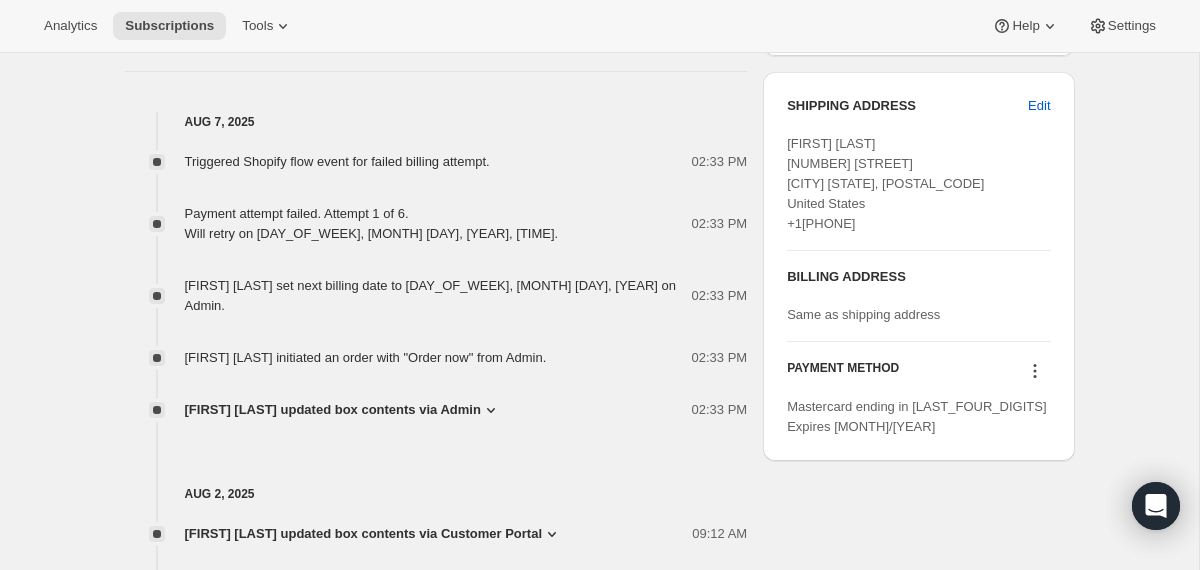 click 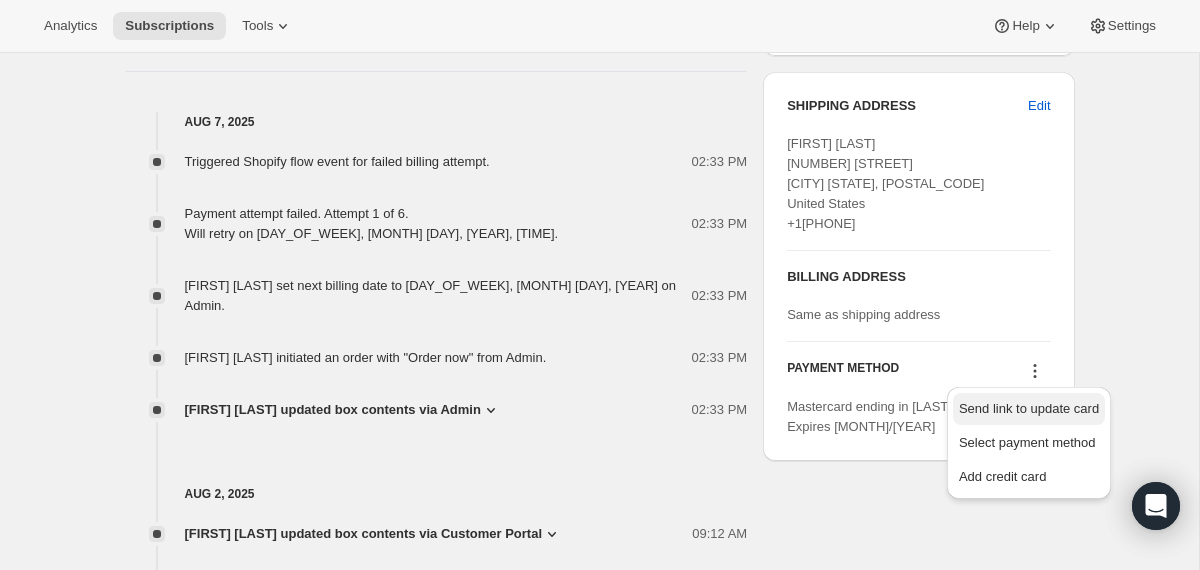 click on "Send link to update card" at bounding box center (1029, 408) 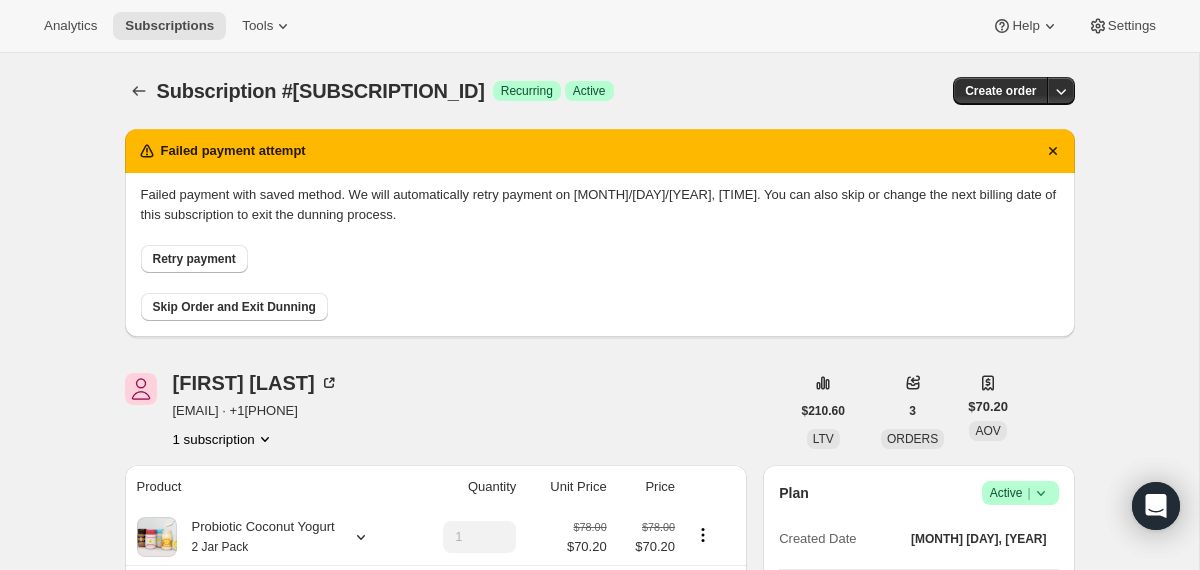 scroll, scrollTop: 1032, scrollLeft: 0, axis: vertical 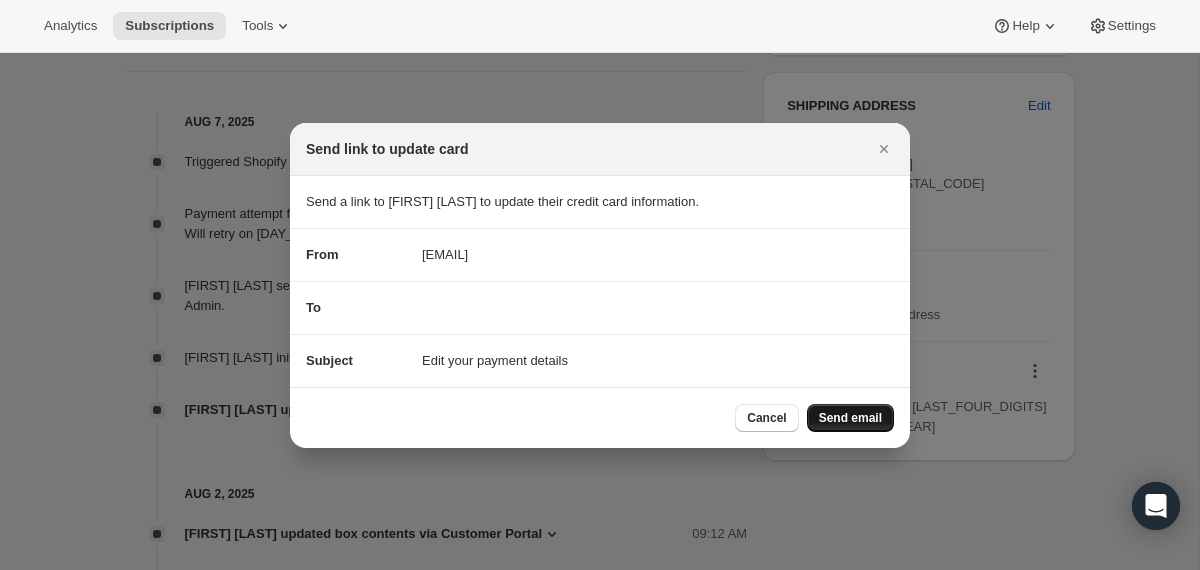 click on "Send email" at bounding box center [850, 418] 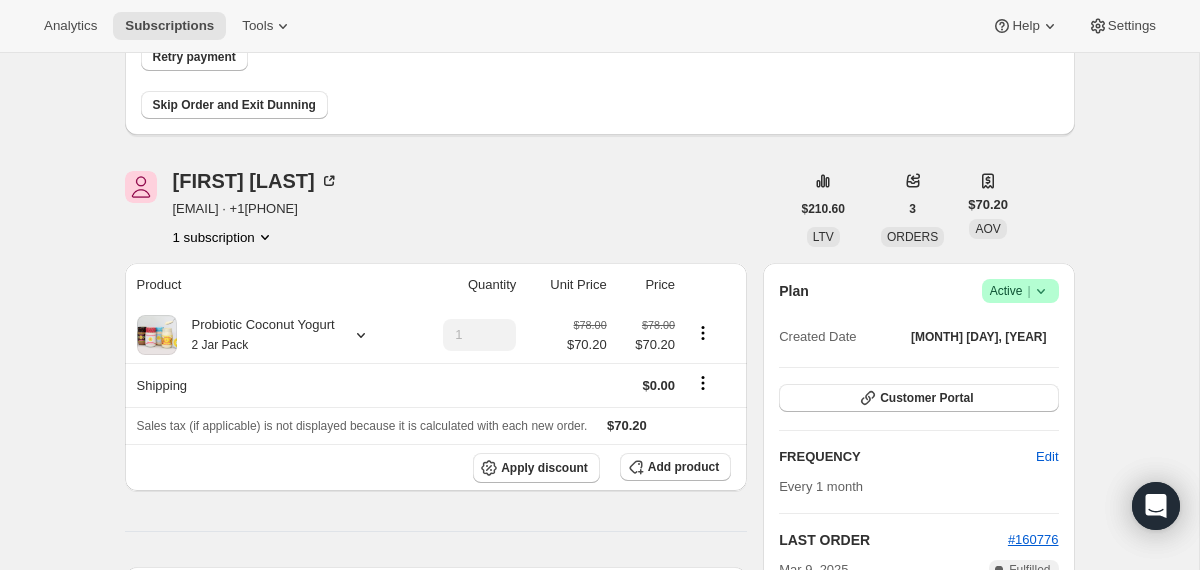 scroll, scrollTop: 0, scrollLeft: 0, axis: both 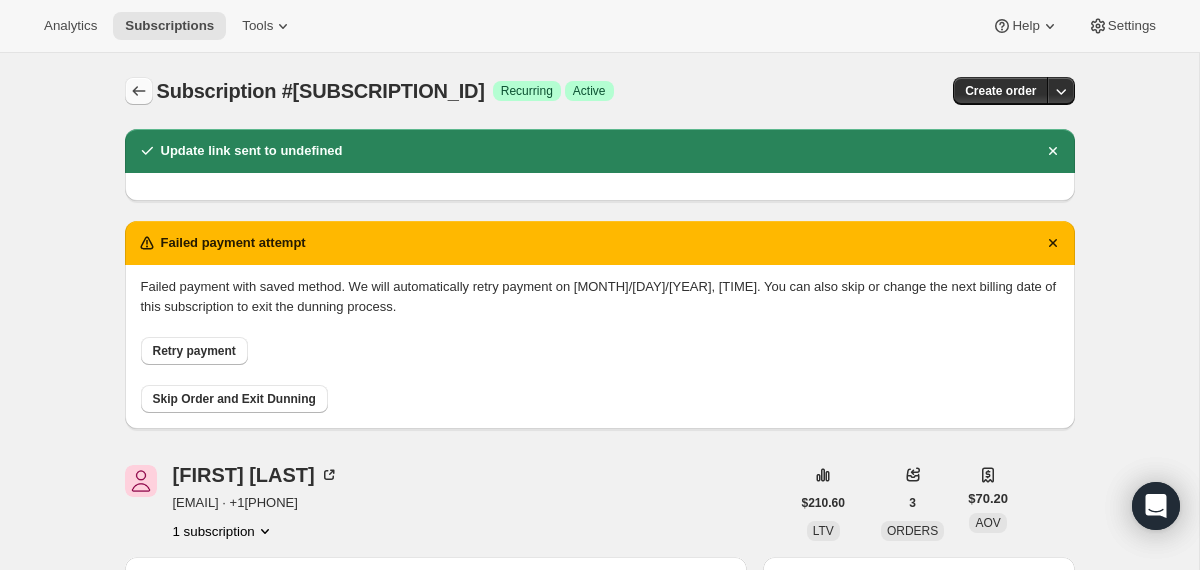 click 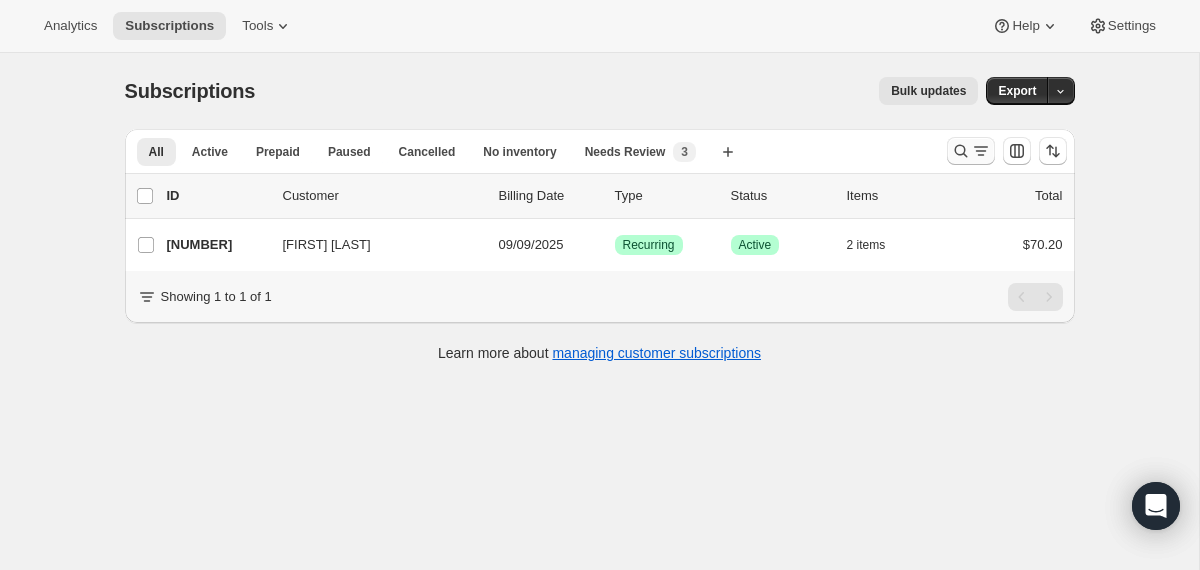 click 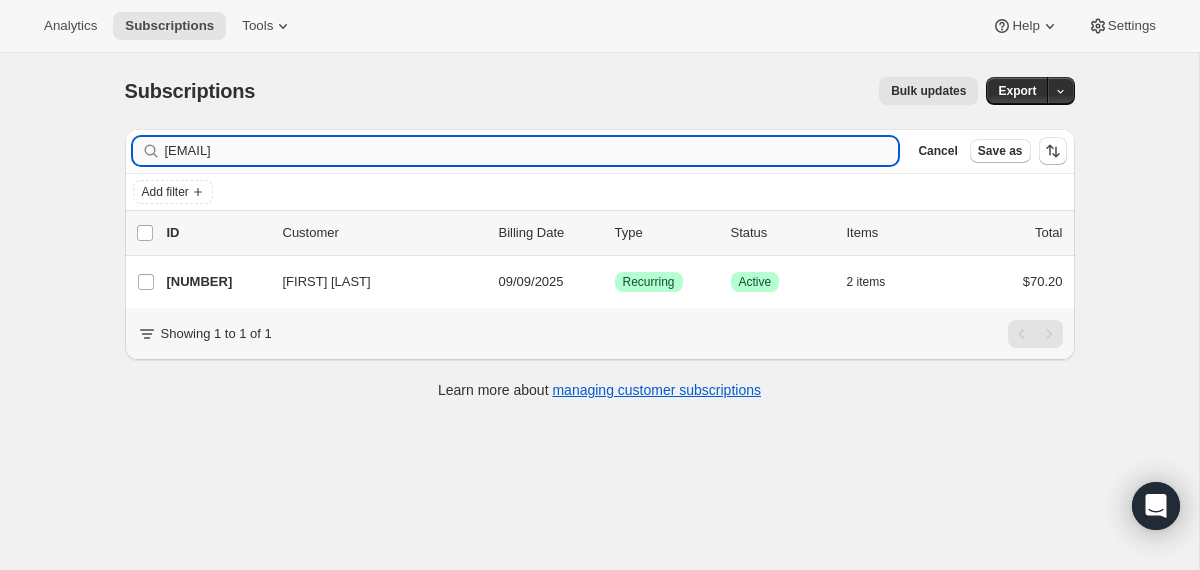 click on "[EMAIL]" at bounding box center [532, 151] 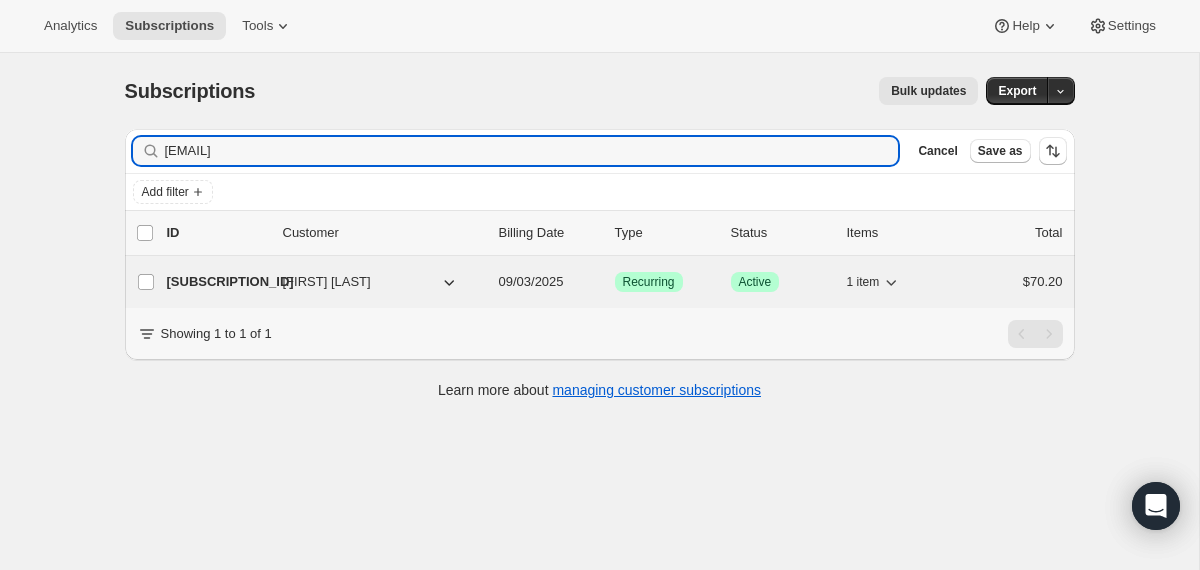 type on "[EMAIL]" 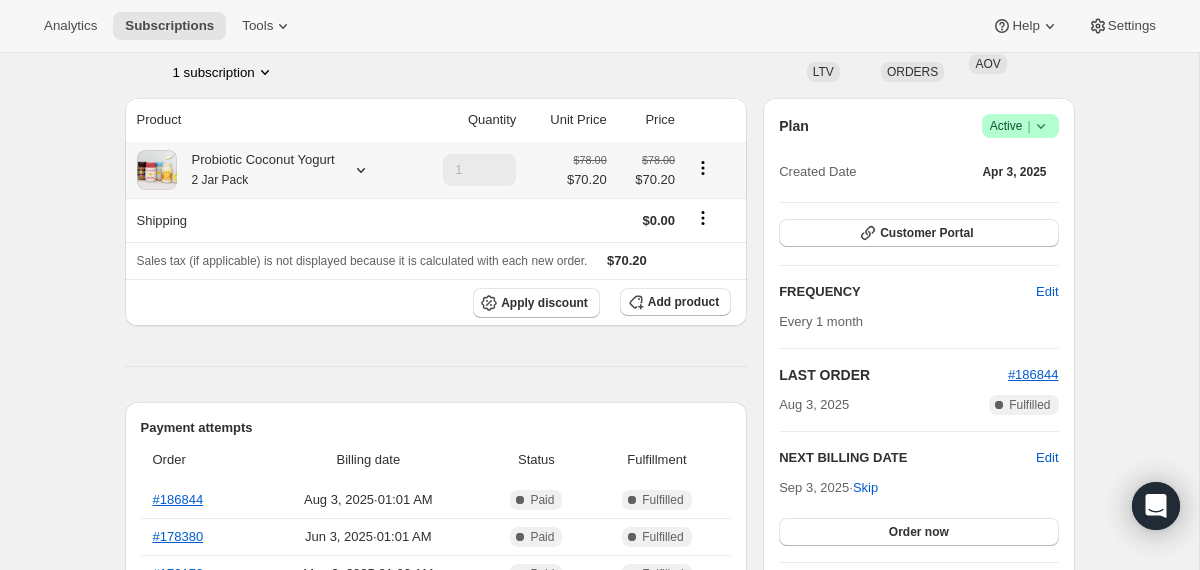 scroll, scrollTop: 135, scrollLeft: 0, axis: vertical 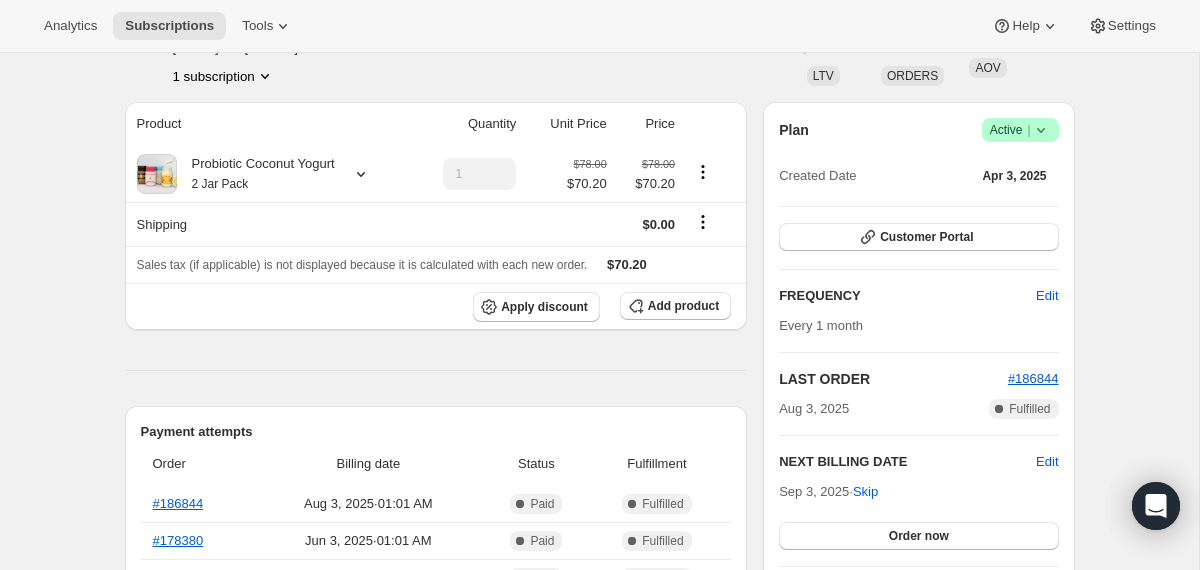 click 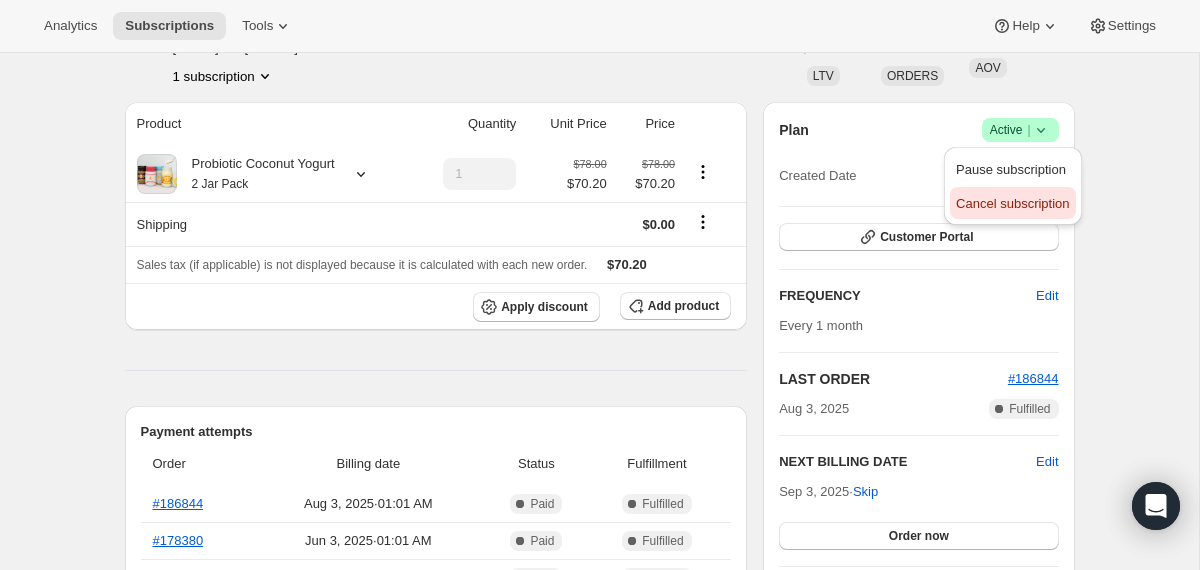 click on "Cancel subscription" at bounding box center (1012, 203) 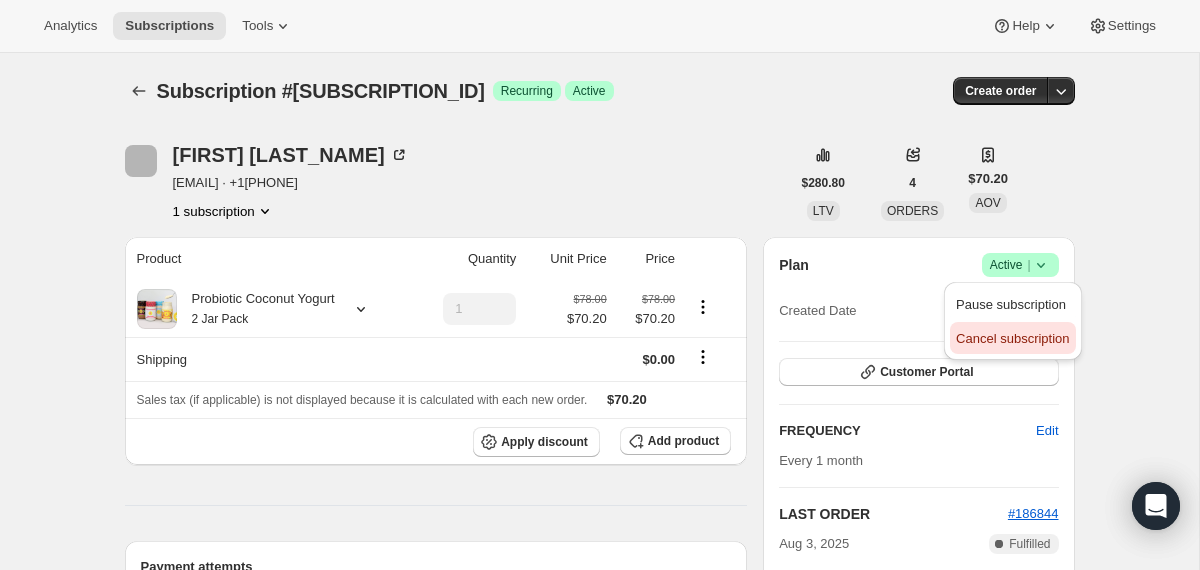 scroll, scrollTop: 135, scrollLeft: 0, axis: vertical 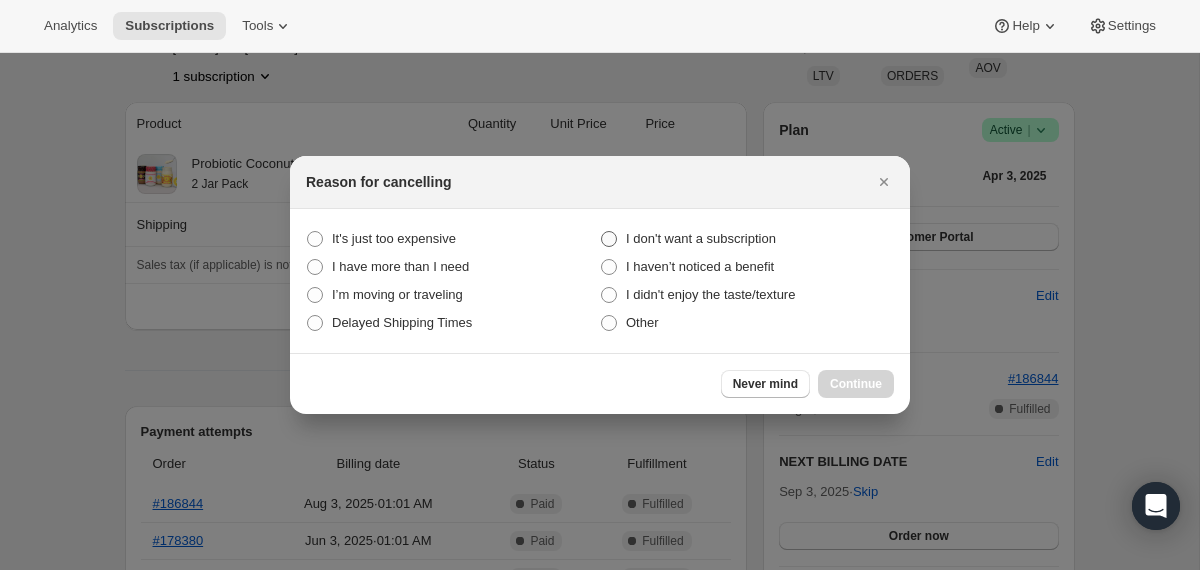 click on "I don't want a subscription" at bounding box center [701, 238] 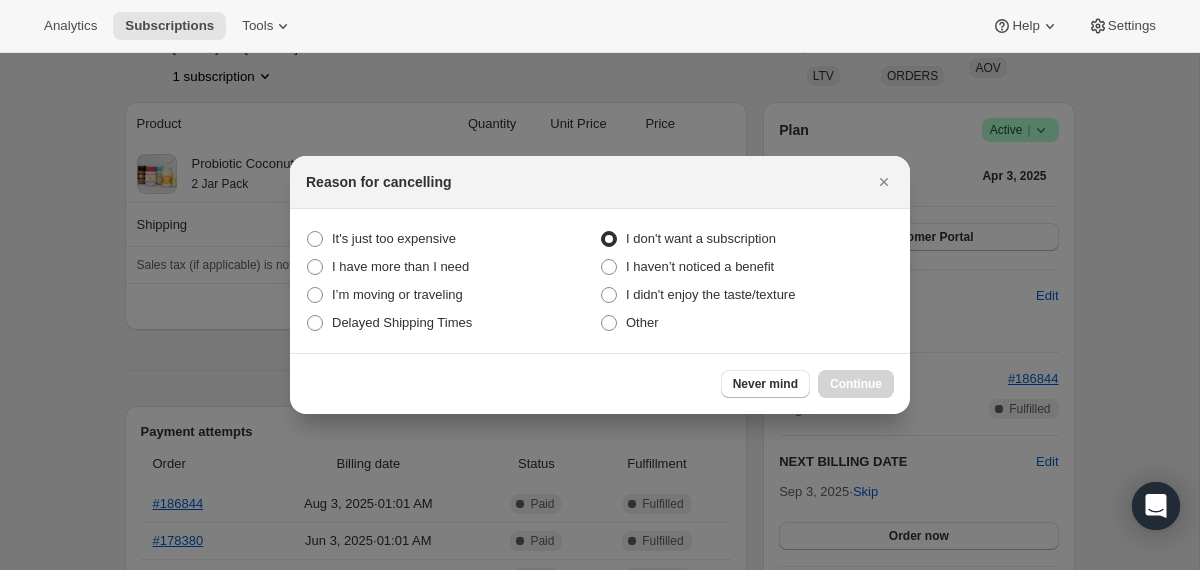 radio on "true" 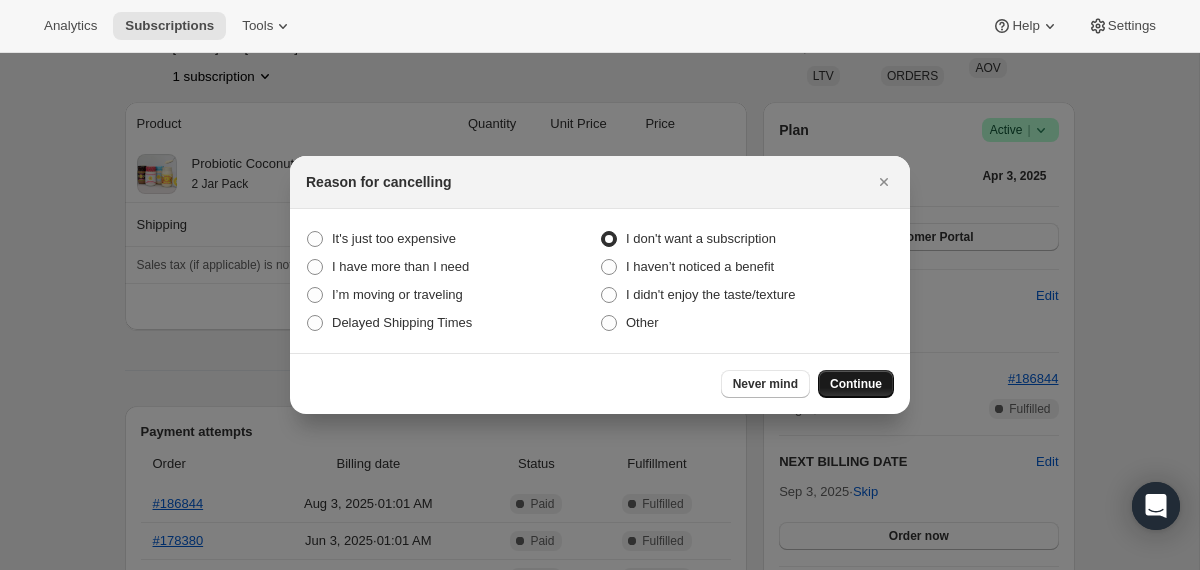 click on "Continue" at bounding box center [856, 384] 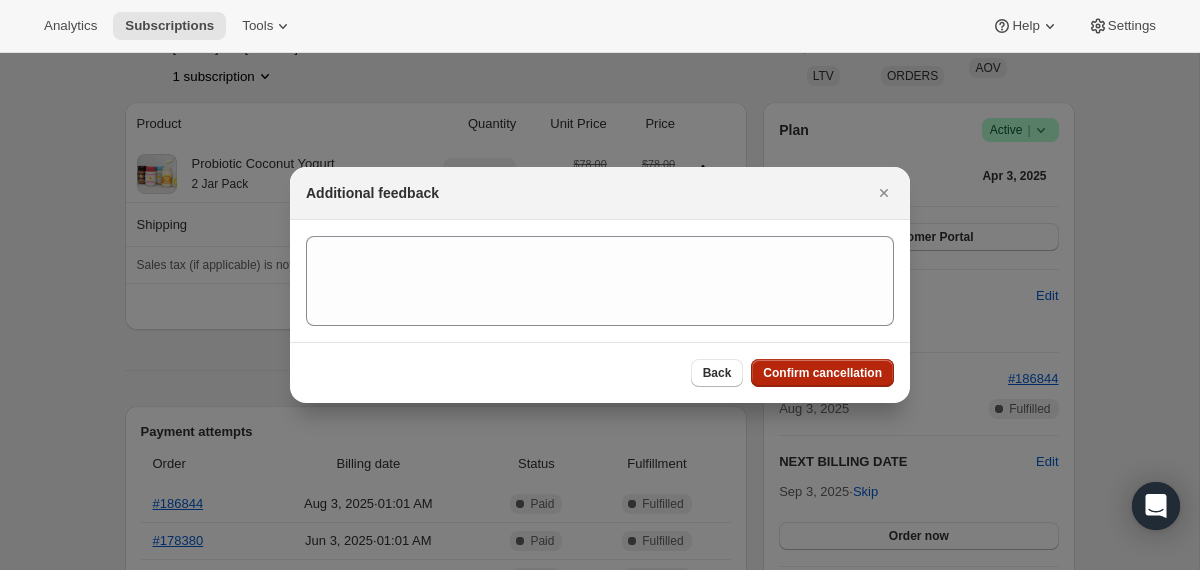 click on "Confirm cancellation" at bounding box center (822, 373) 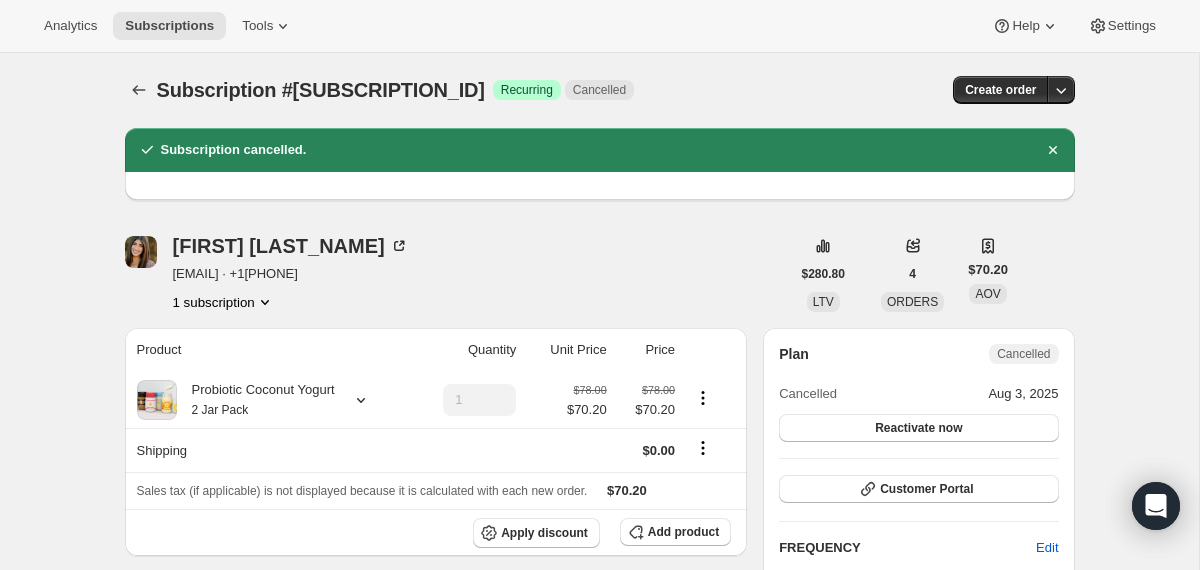 scroll, scrollTop: 0, scrollLeft: 0, axis: both 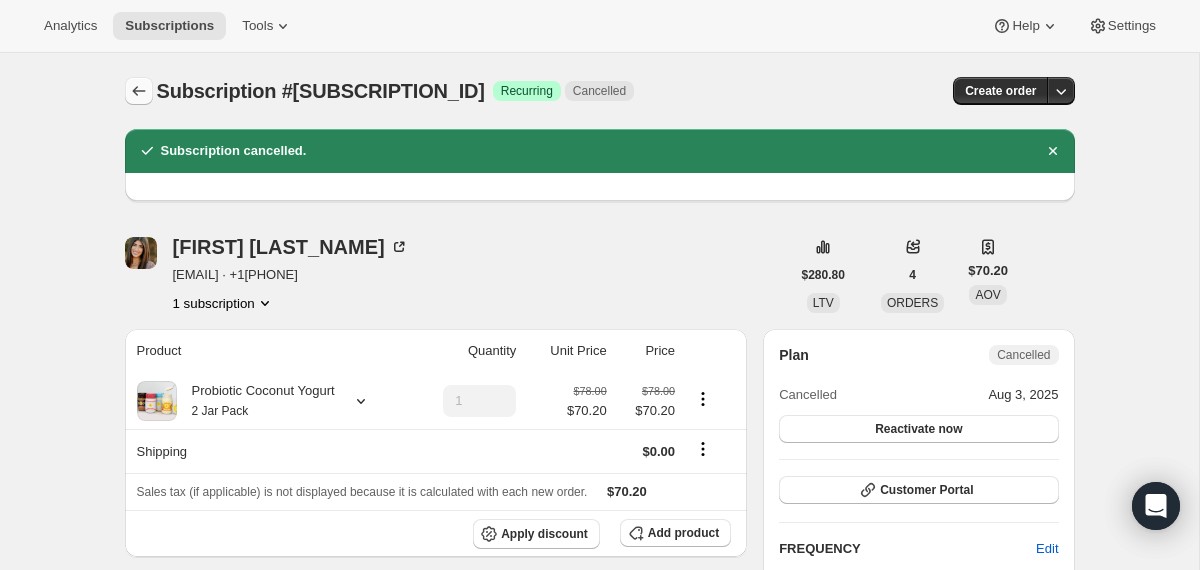 click 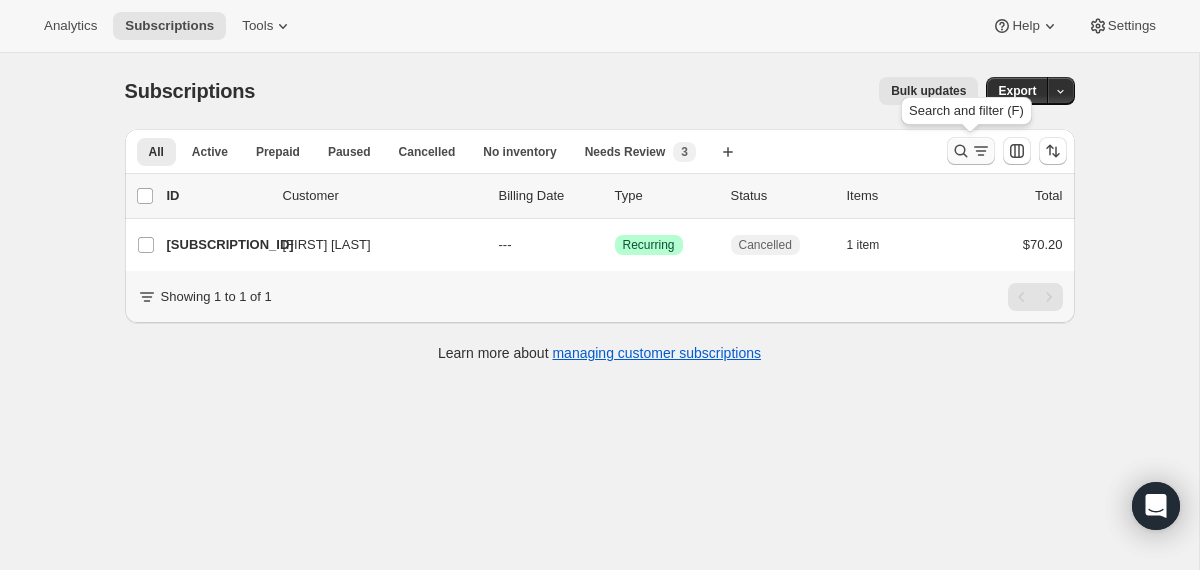 click 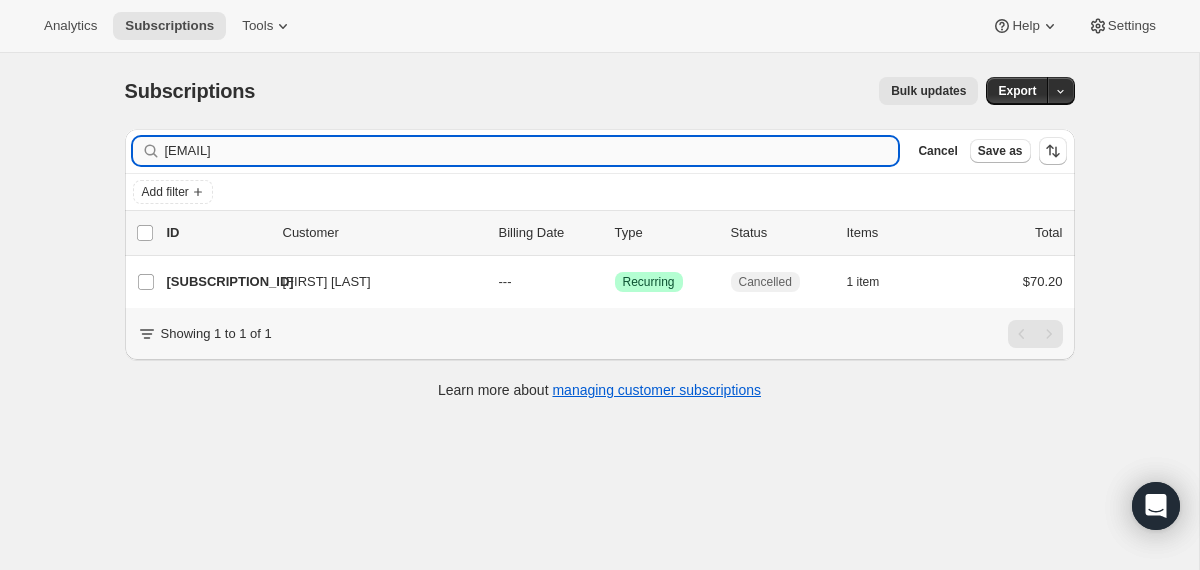 click on "[EMAIL]" at bounding box center (532, 151) 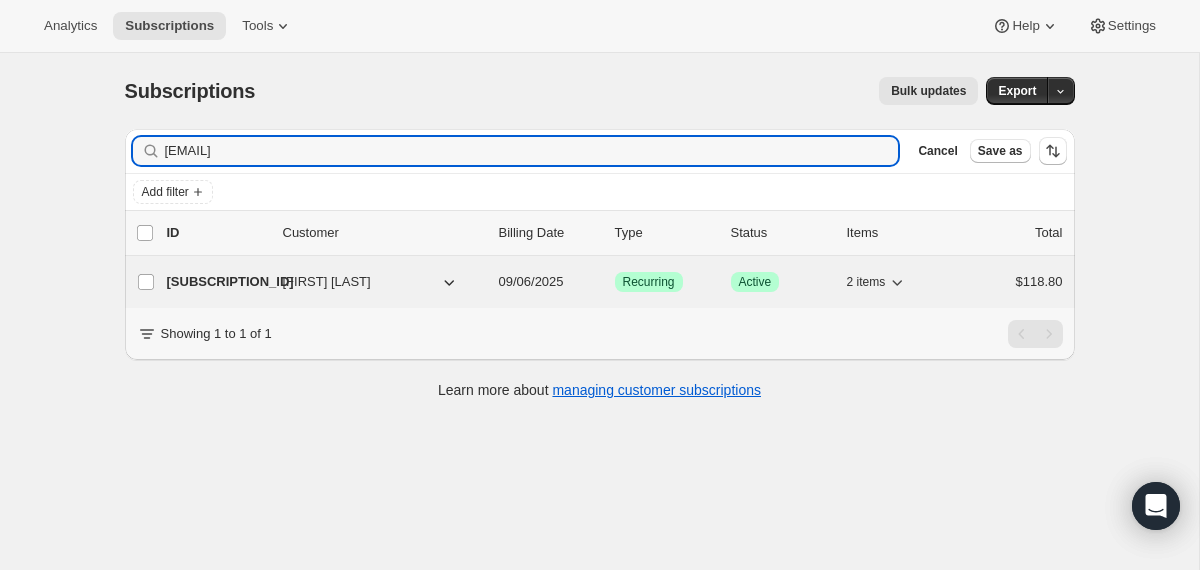 type on "[EMAIL]" 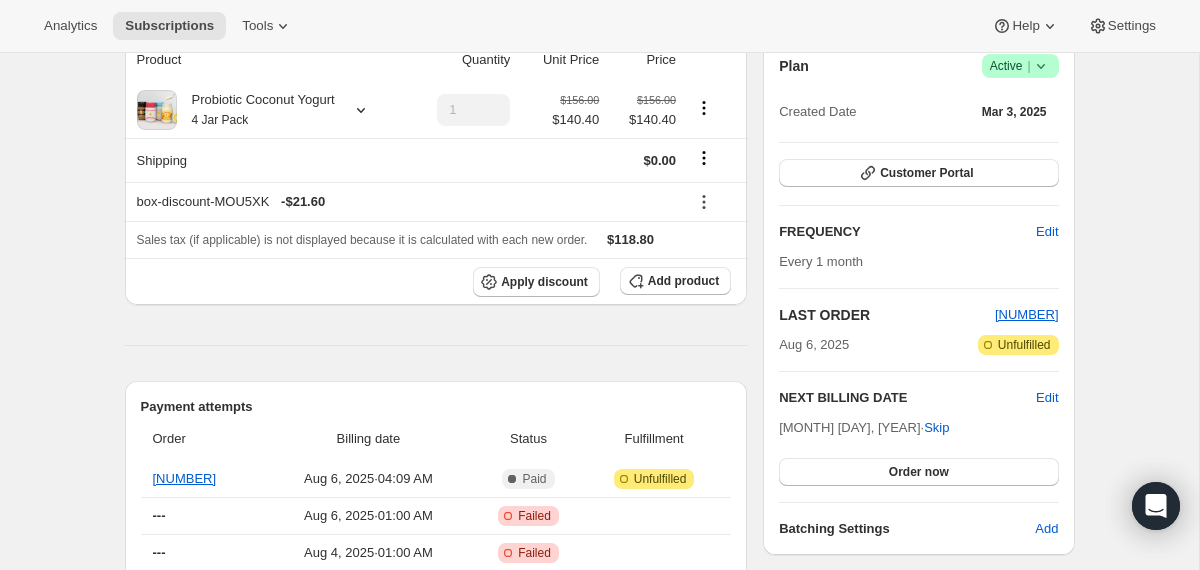 scroll, scrollTop: 200, scrollLeft: 0, axis: vertical 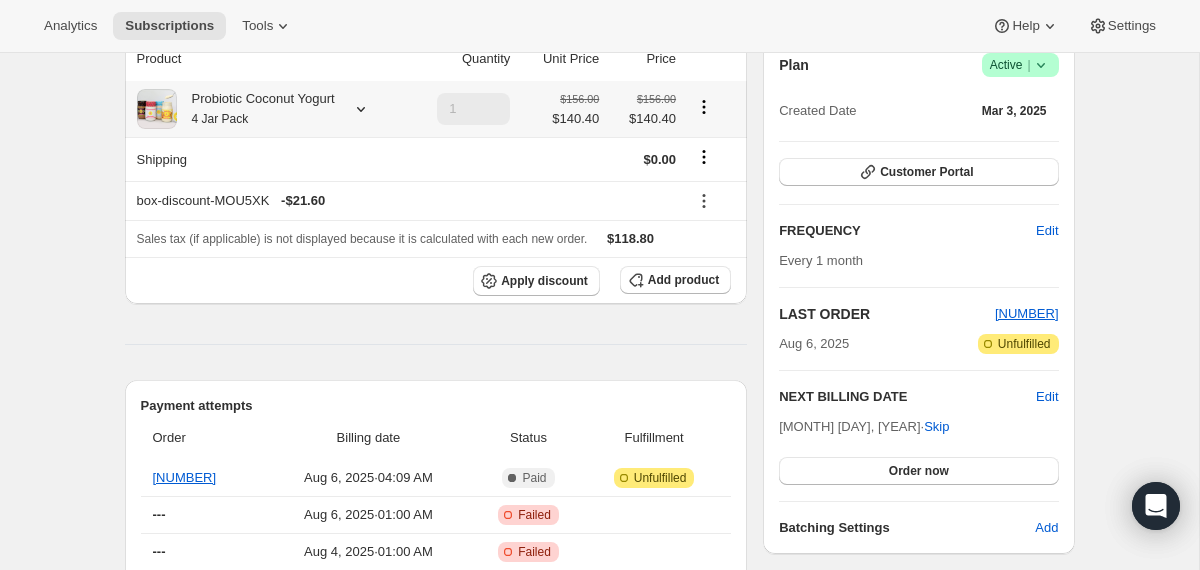 click on "Probiotic Coconut Yogurt 4  Jar Pack" at bounding box center (256, 109) 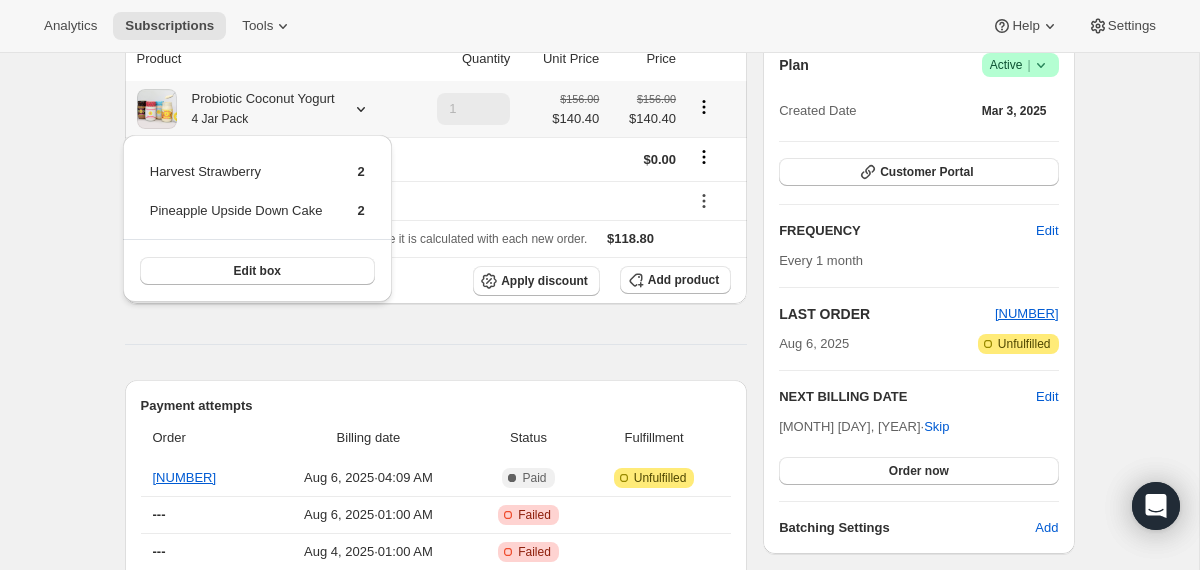 click on "Probiotic Coconut Yogurt 4  Jar Pack" at bounding box center (256, 109) 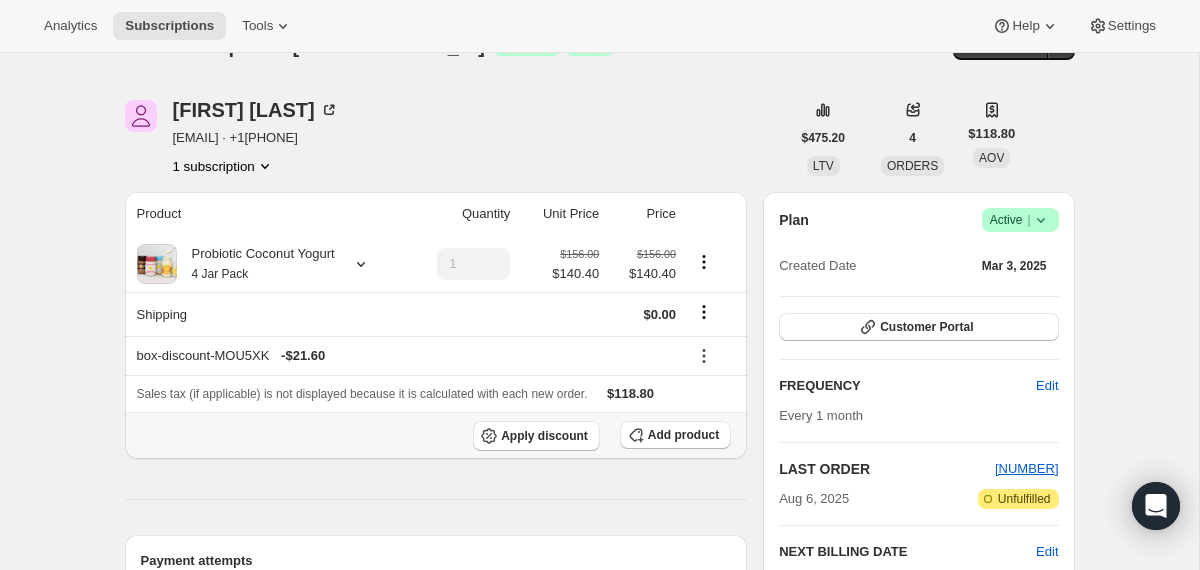 scroll, scrollTop: 0, scrollLeft: 0, axis: both 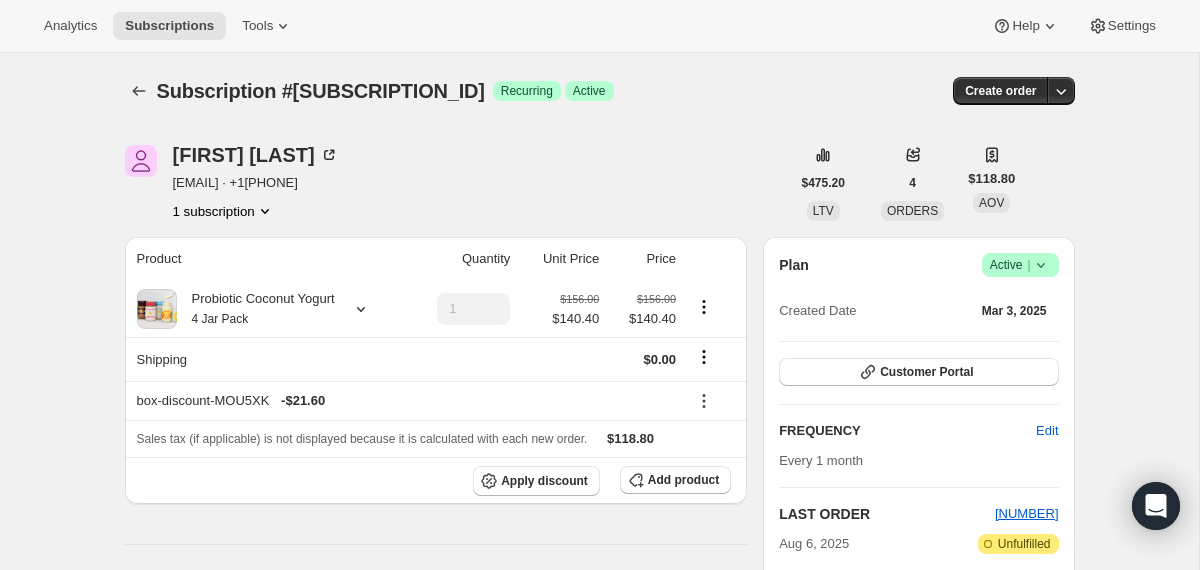 click on "Subscription #[SUBSCRIPTION_ID] Success Recurring Success Active Create order" at bounding box center [600, 91] 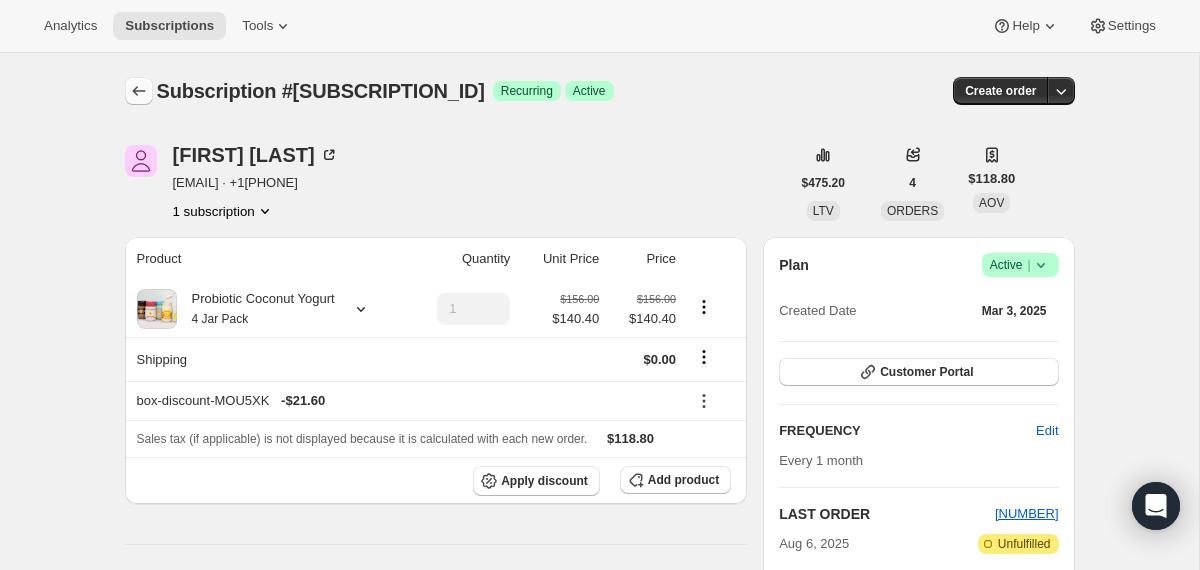 click 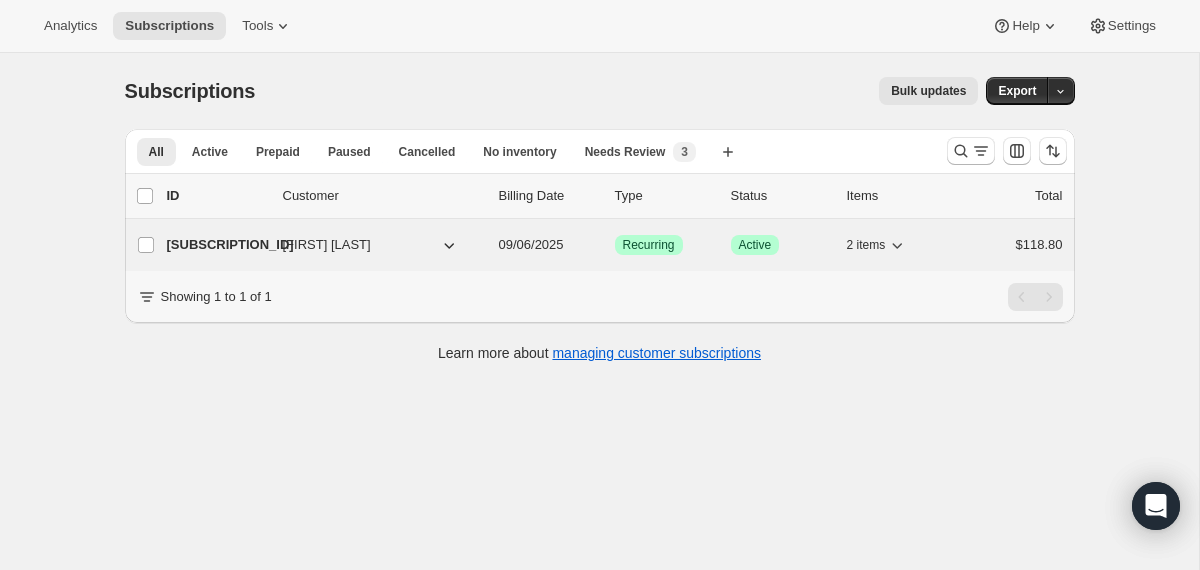 click on "[SUBSCRIPTION_ID] [FIRST] [LAST] [MONTH]/[DAY]/[YEAR] Success Recurring Success Active 2   items $[PRICE]" at bounding box center [615, 245] 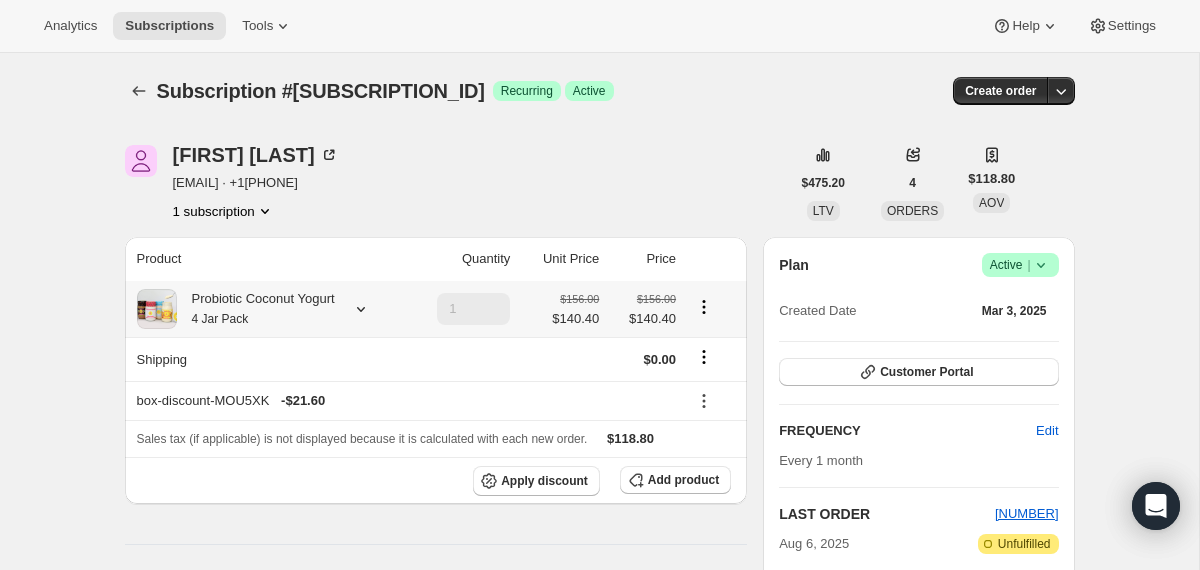 click on "Probiotic Coconut Yogurt 4  Jar Pack" at bounding box center (256, 309) 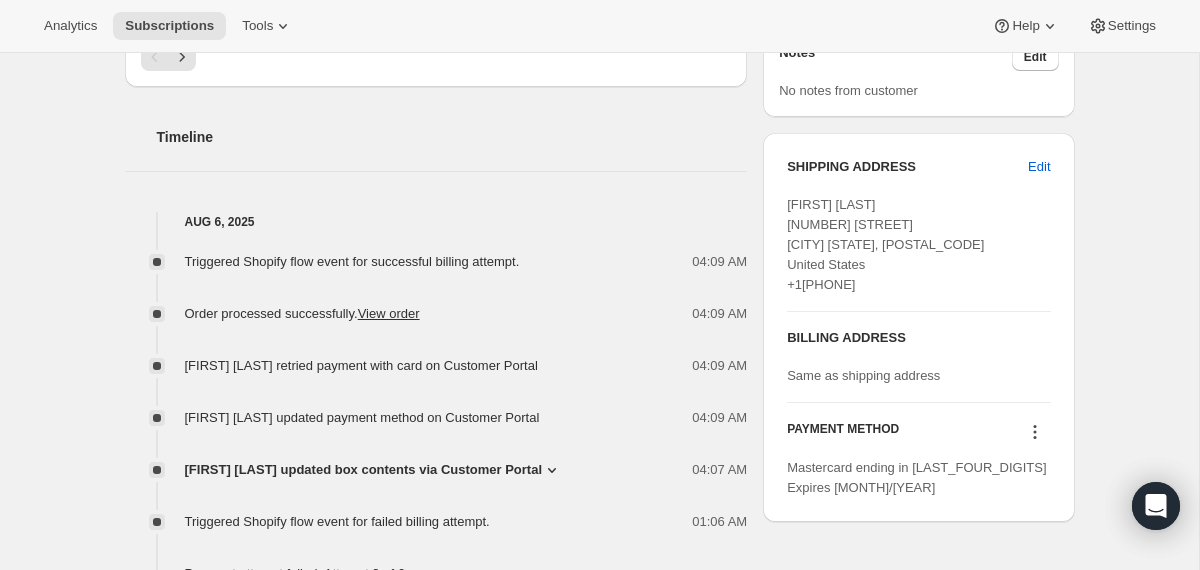 scroll, scrollTop: 752, scrollLeft: 0, axis: vertical 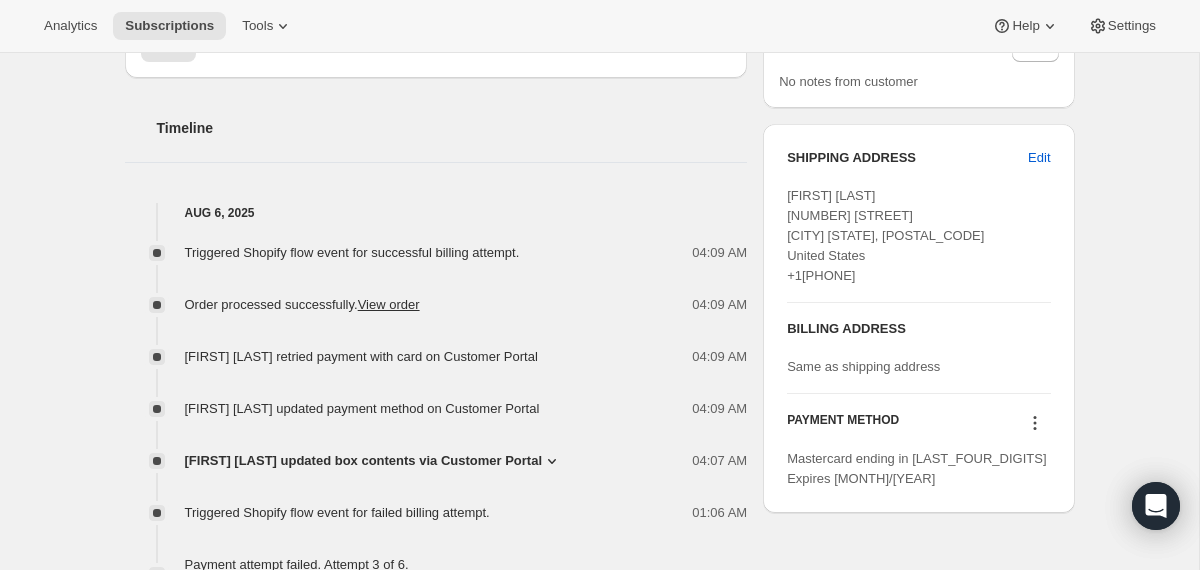 click on "[FIRST] [LAST] updated box contents via Customer Portal" at bounding box center (364, 461) 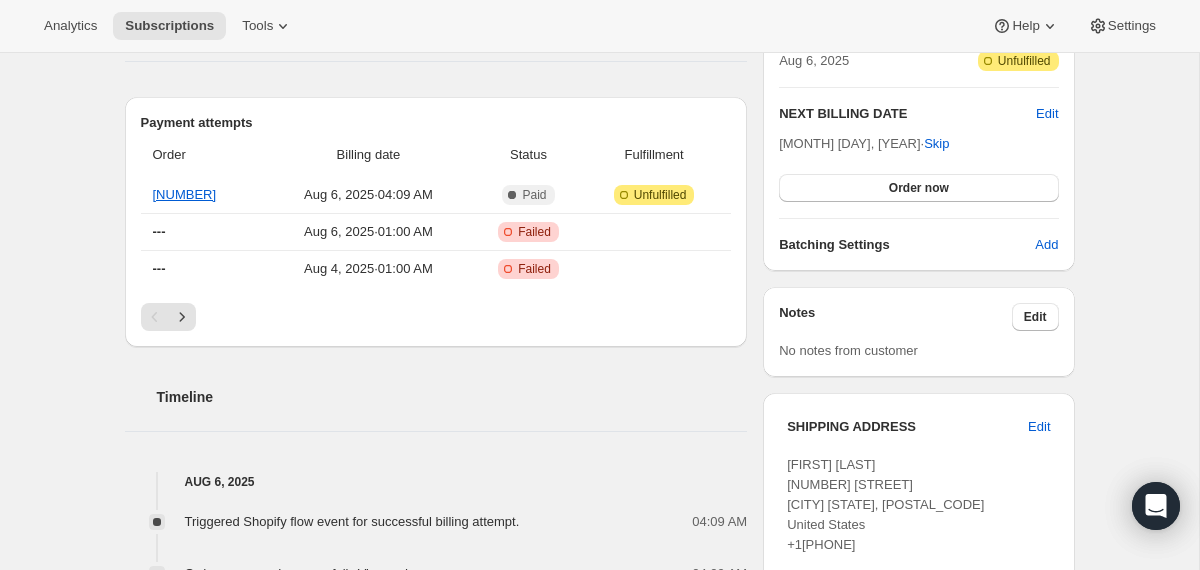 scroll, scrollTop: 484, scrollLeft: 0, axis: vertical 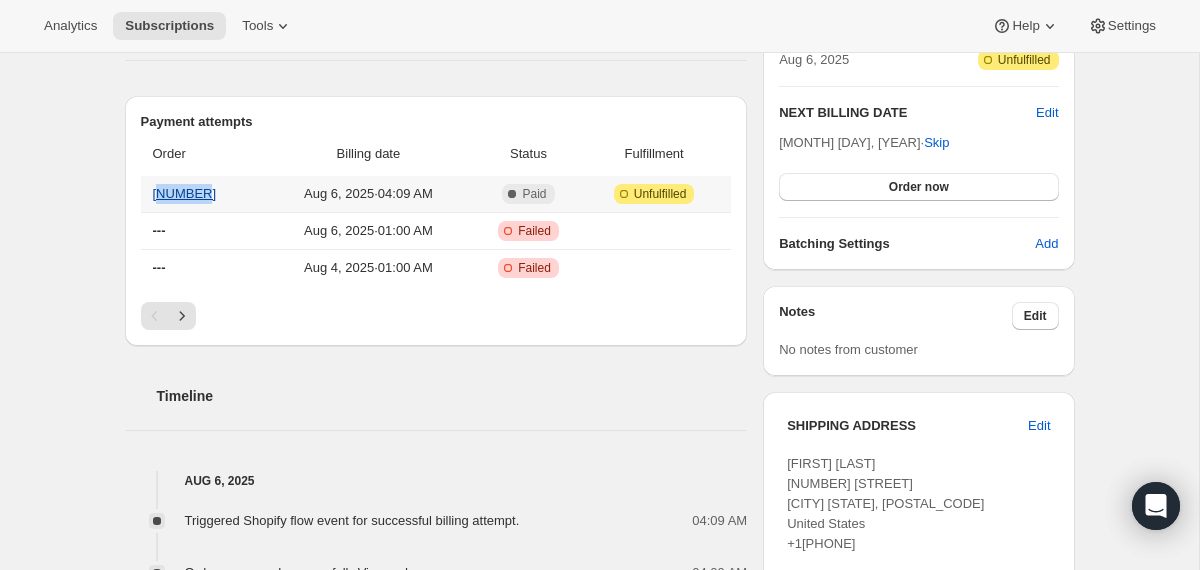 drag, startPoint x: 235, startPoint y: 192, endPoint x: 161, endPoint y: 193, distance: 74.00676 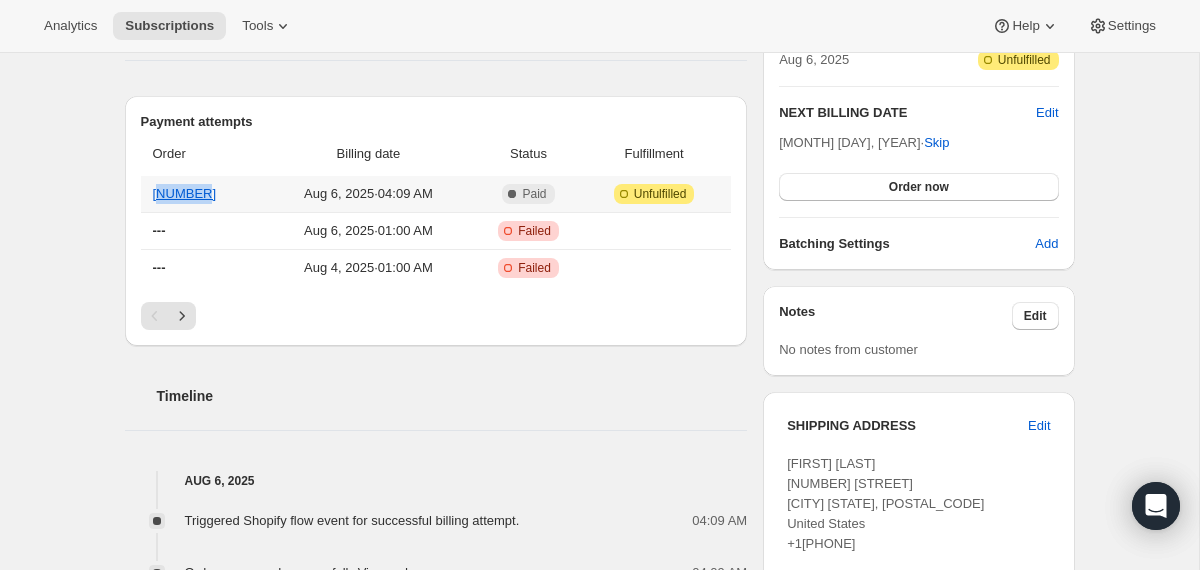 scroll, scrollTop: 0, scrollLeft: 0, axis: both 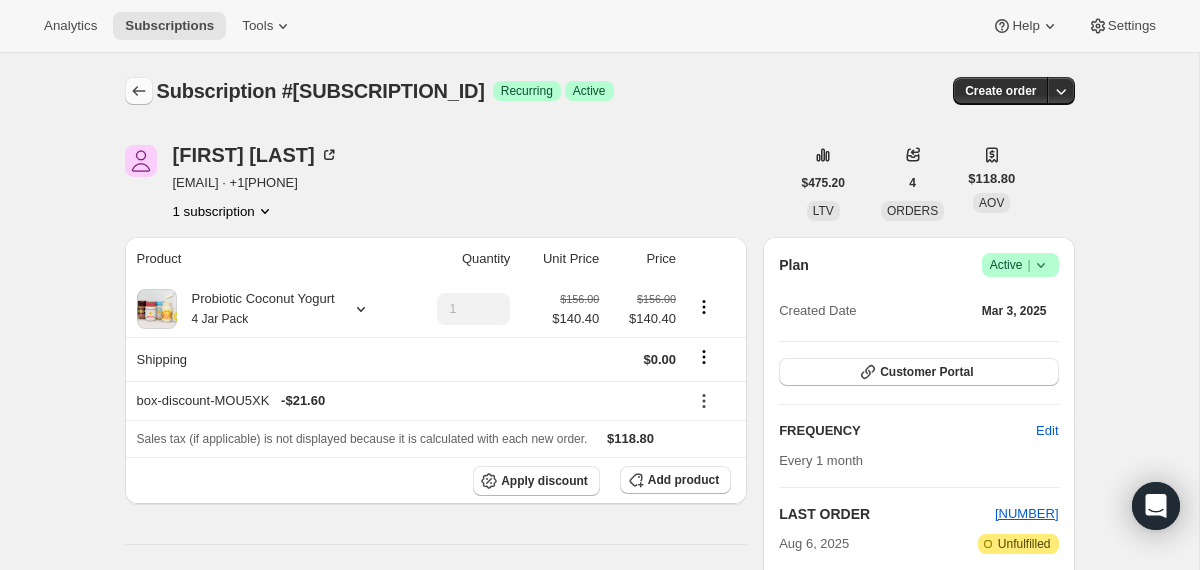 click 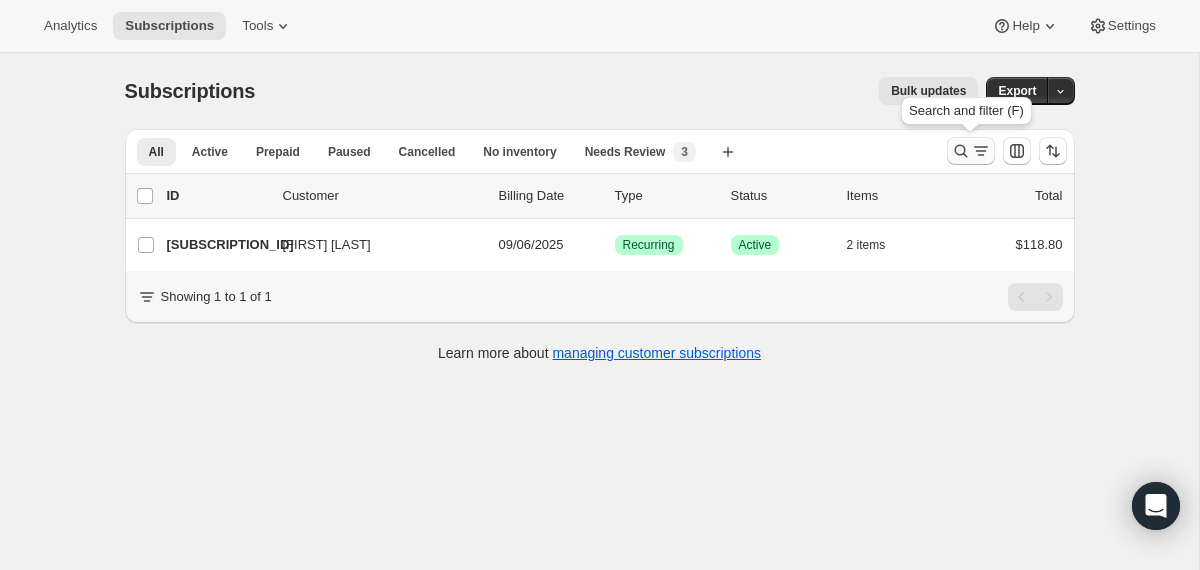 click 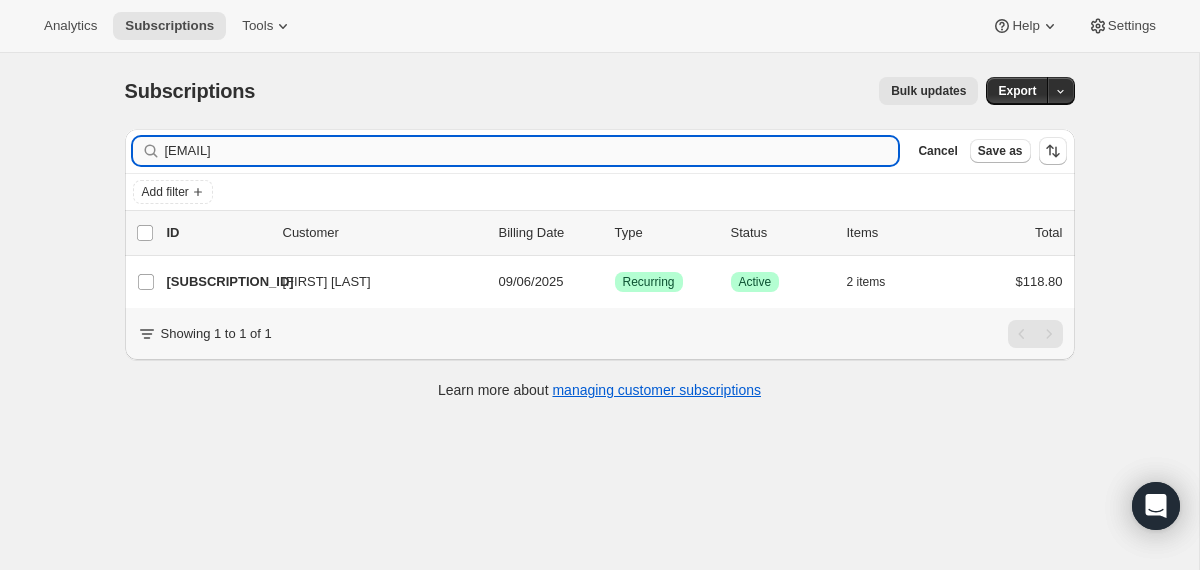 click on "[EMAIL]" at bounding box center [532, 151] 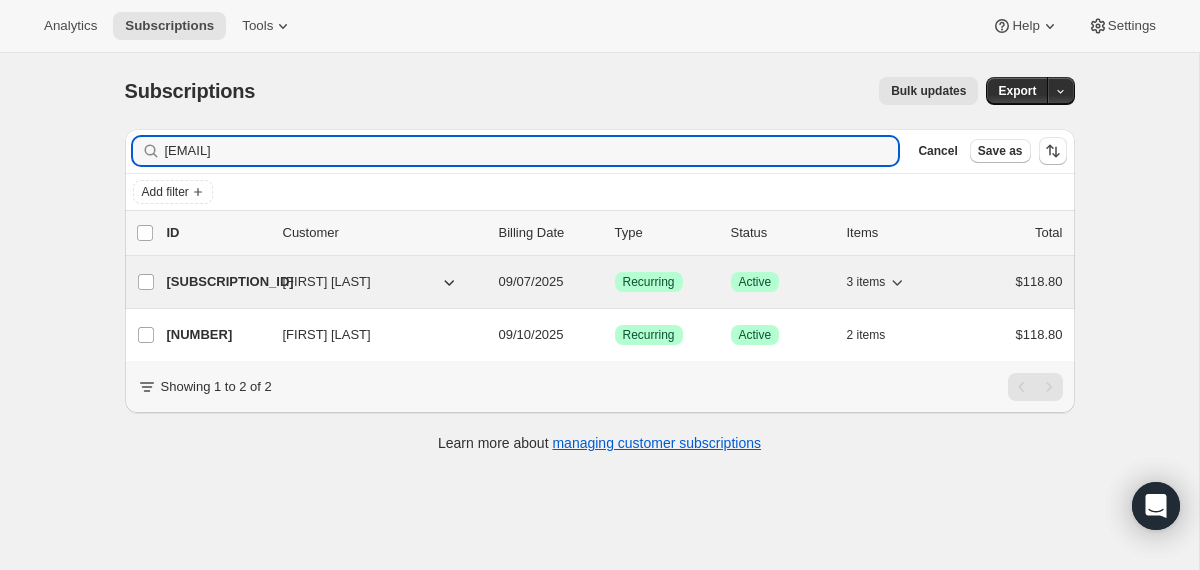 type on "[EMAIL]" 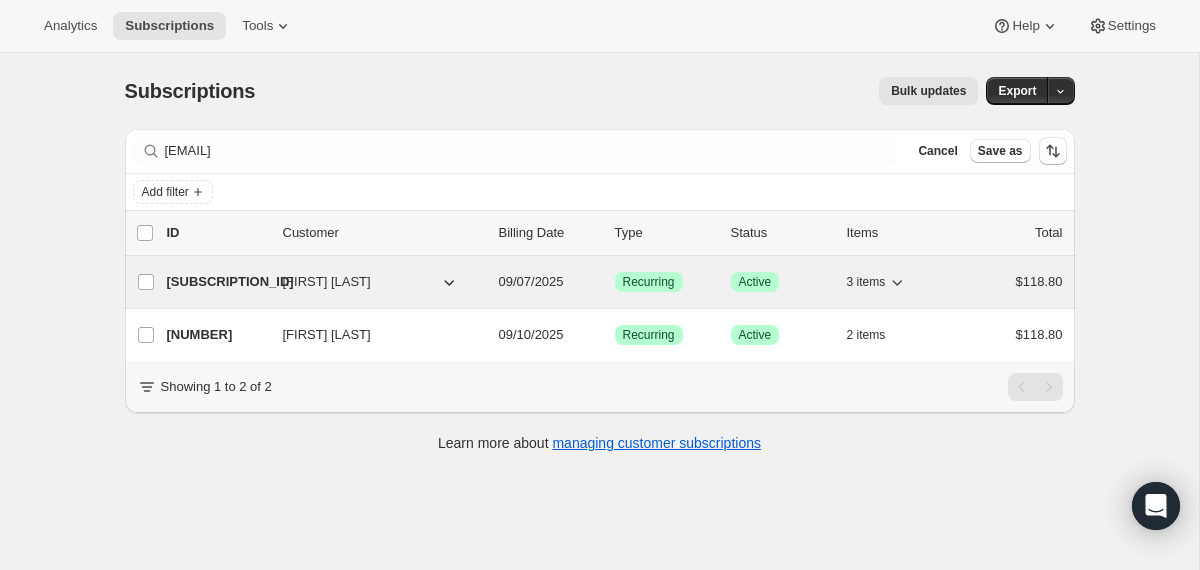 click on "[SUBSCRIPTION_ID] [FIRST] [LAST] [MONTH]/[DAY]/[YEAR] Success Recurring Success Active 3   items $[PRICE]" at bounding box center [615, 282] 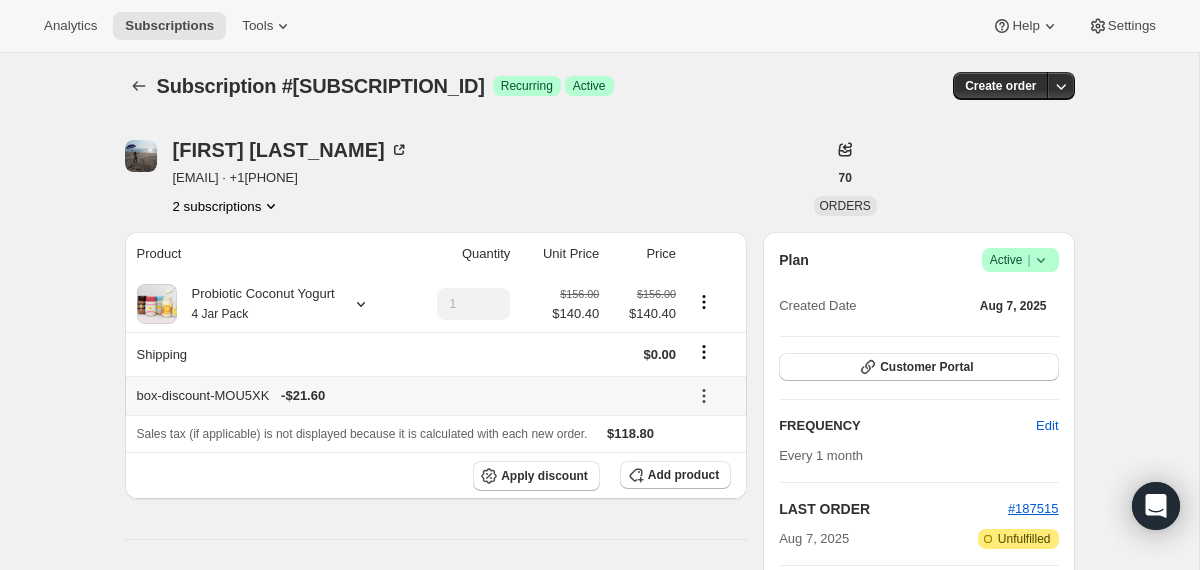 scroll, scrollTop: 4, scrollLeft: 0, axis: vertical 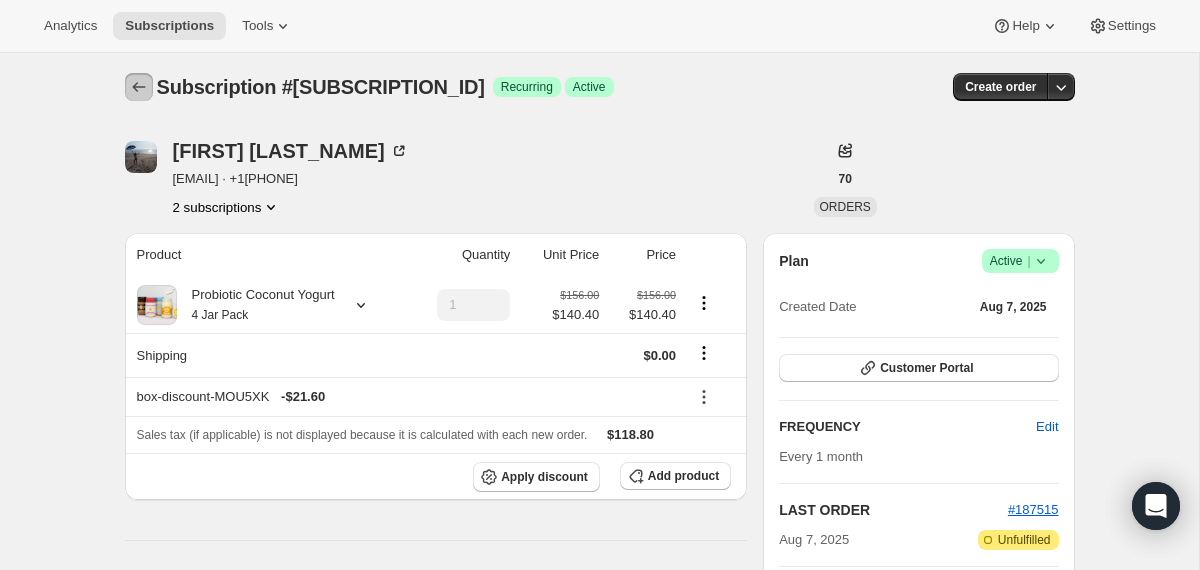 click at bounding box center (139, 87) 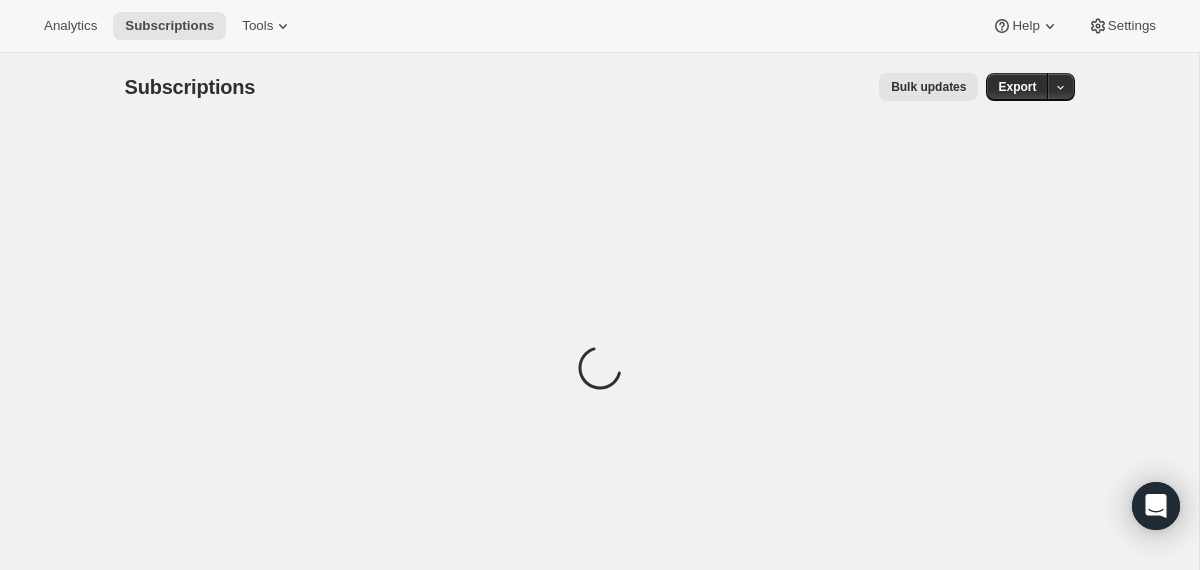 scroll, scrollTop: 0, scrollLeft: 0, axis: both 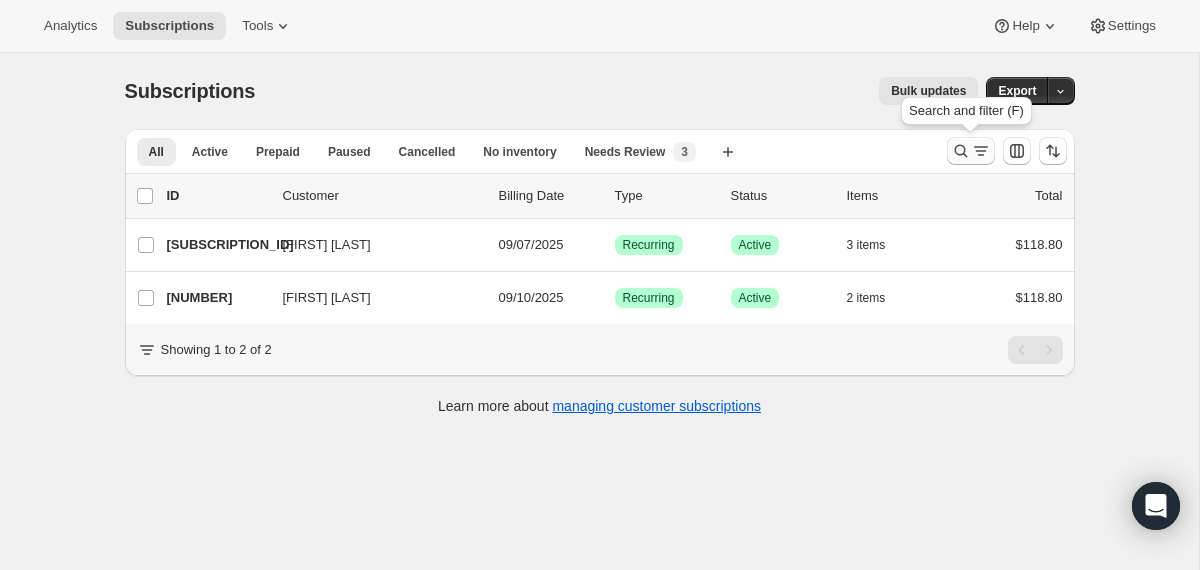 click 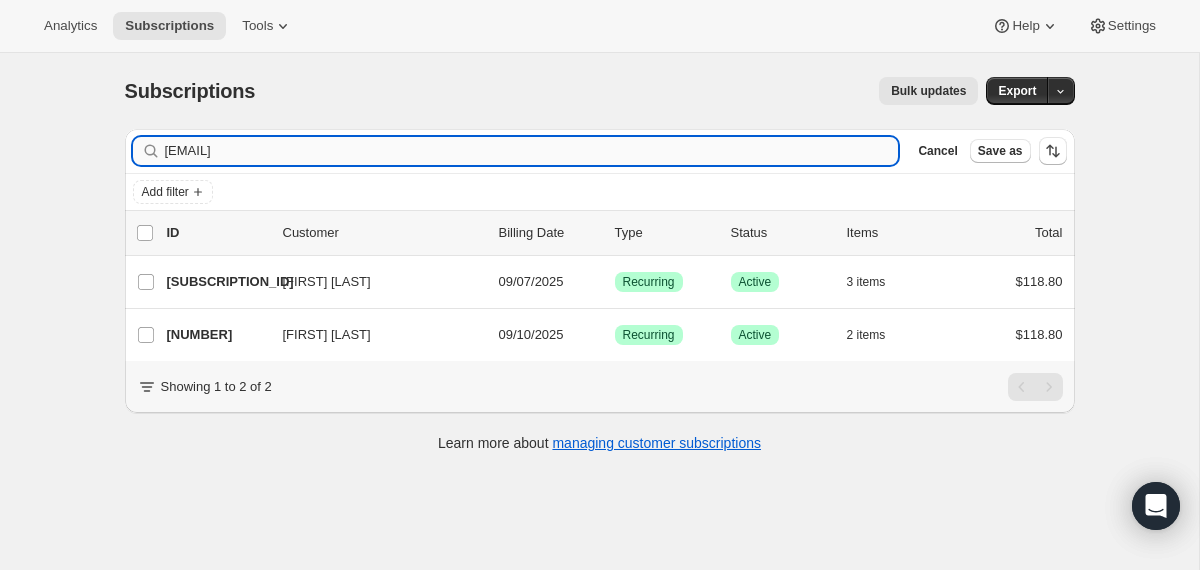 click on "[EMAIL]" at bounding box center [532, 151] 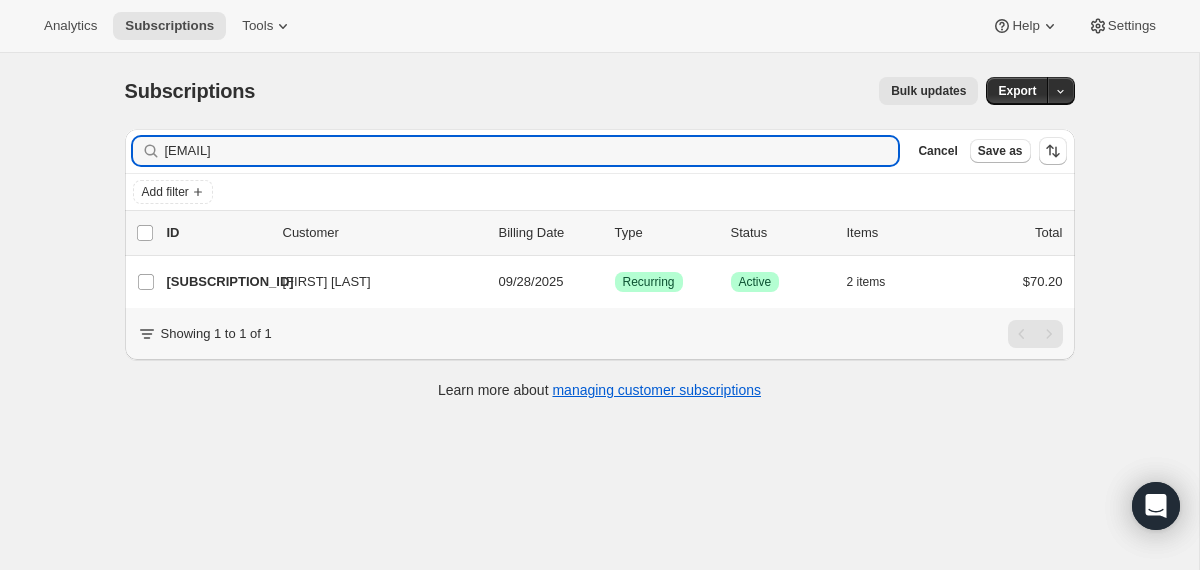 type on "[EMAIL]" 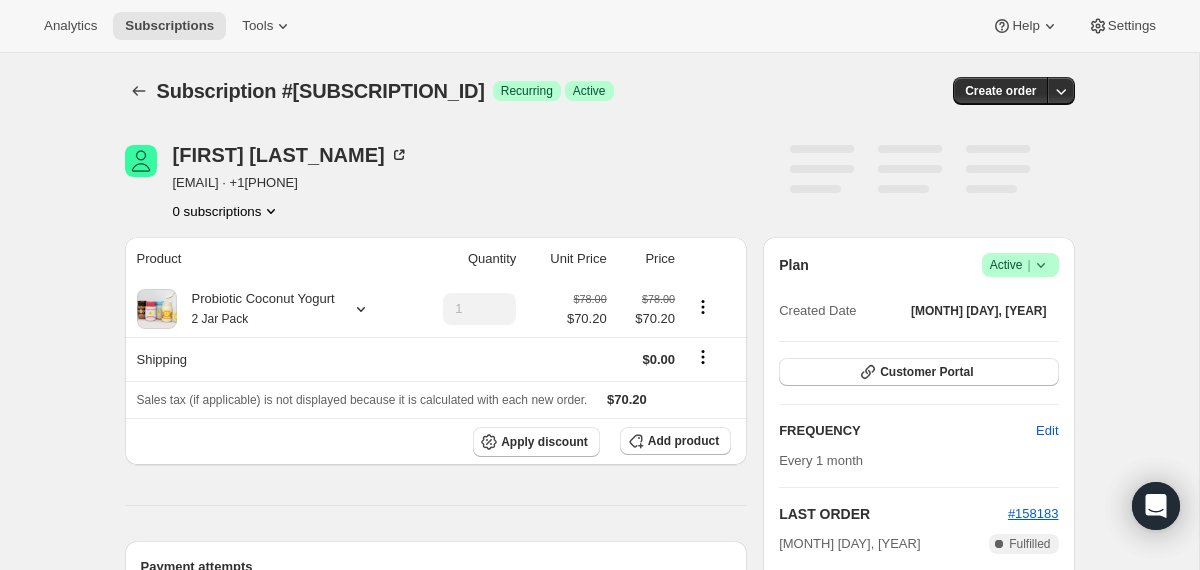 click 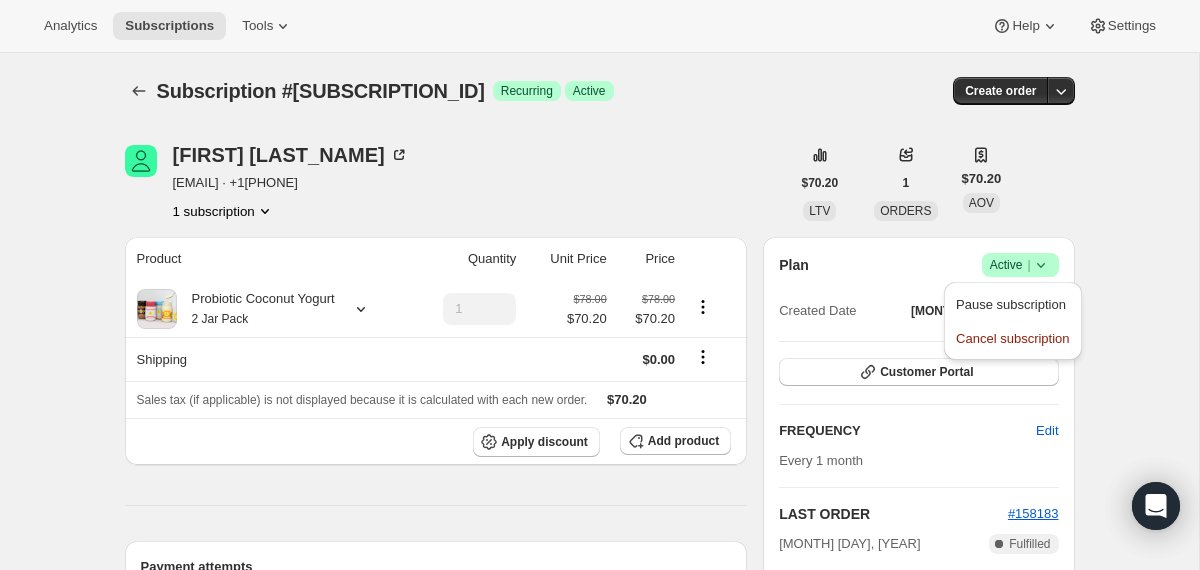 click on "Pause subscription Cancel subscription" at bounding box center (1012, 321) 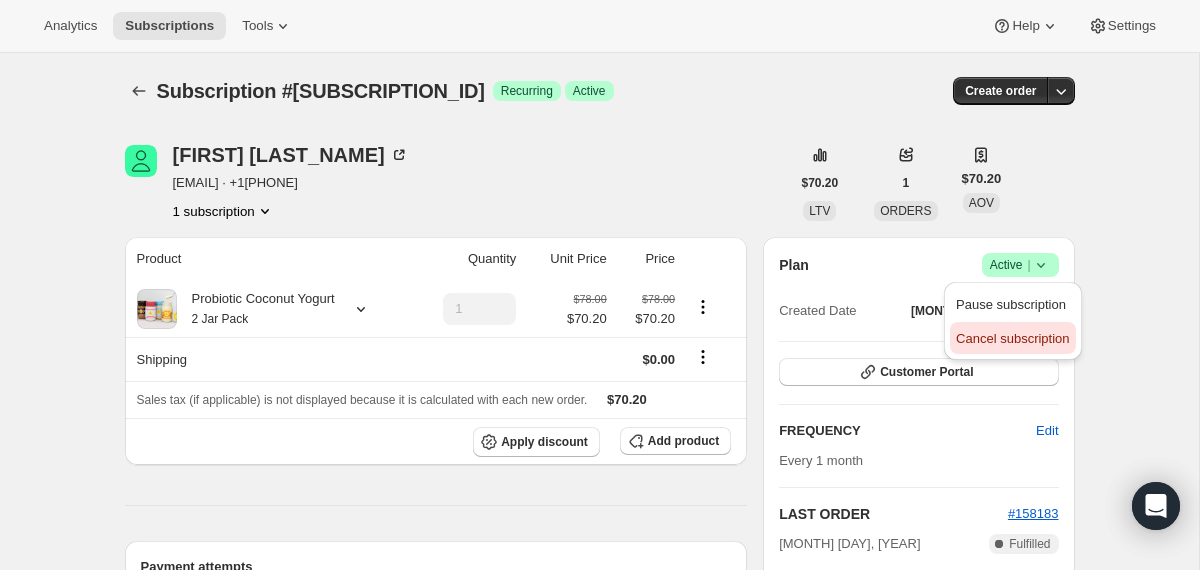 click on "Cancel subscription" at bounding box center (1012, 338) 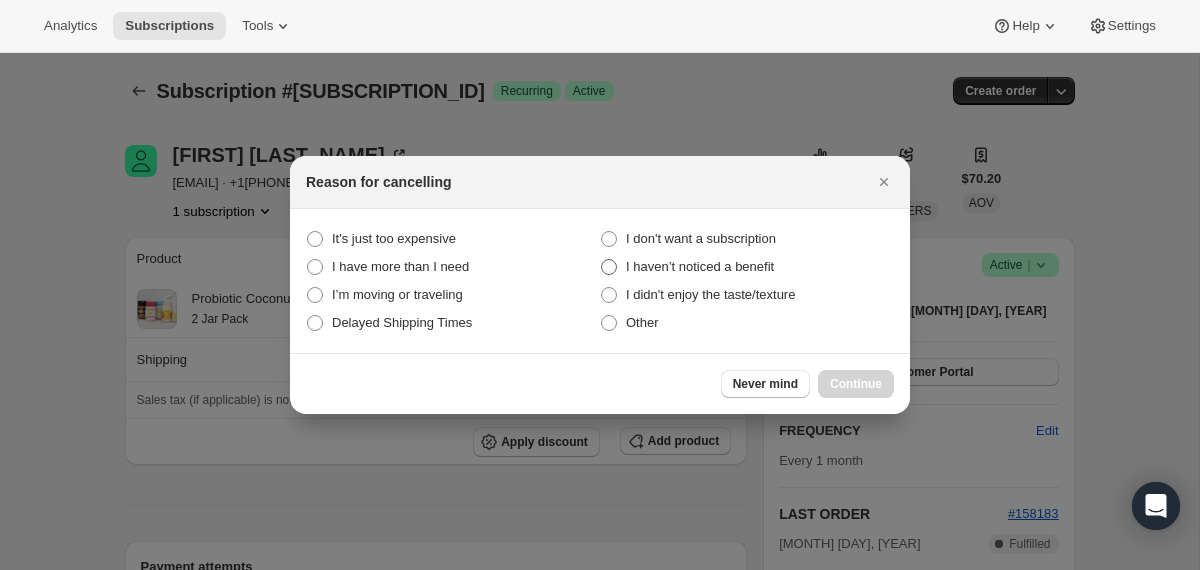 click on "I haven’t noticed a benefit" at bounding box center [700, 267] 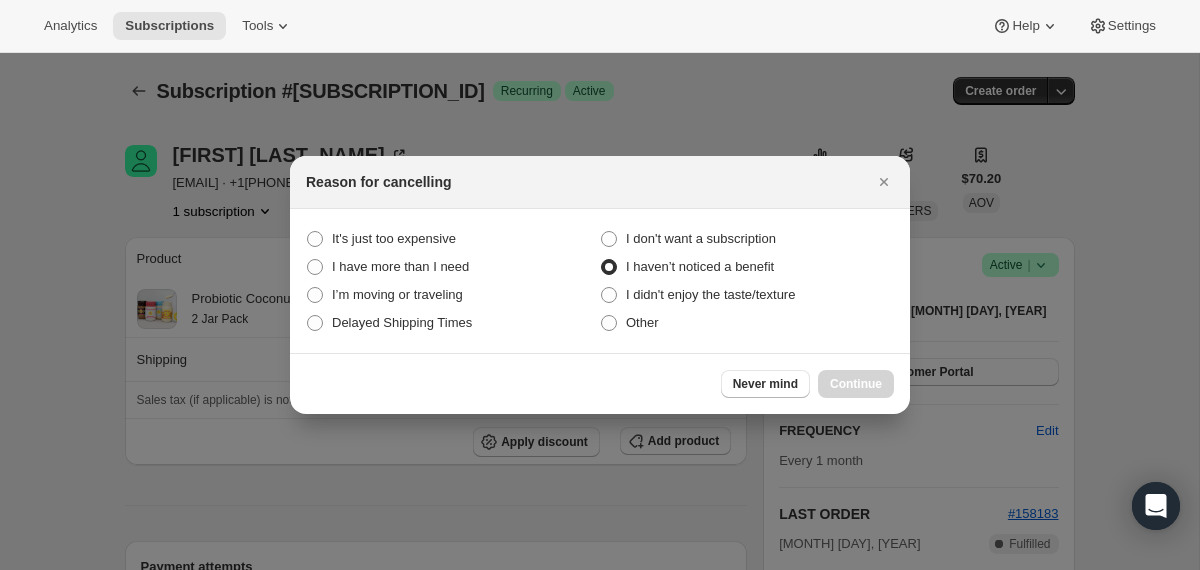 radio on "true" 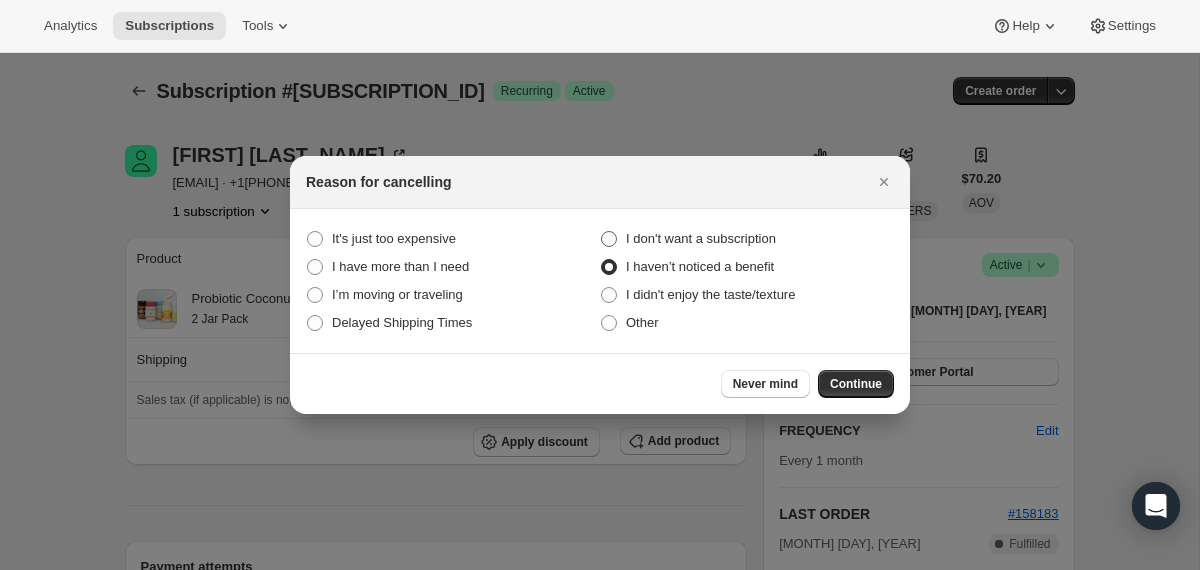 click on "I don't want a subscription" at bounding box center (701, 238) 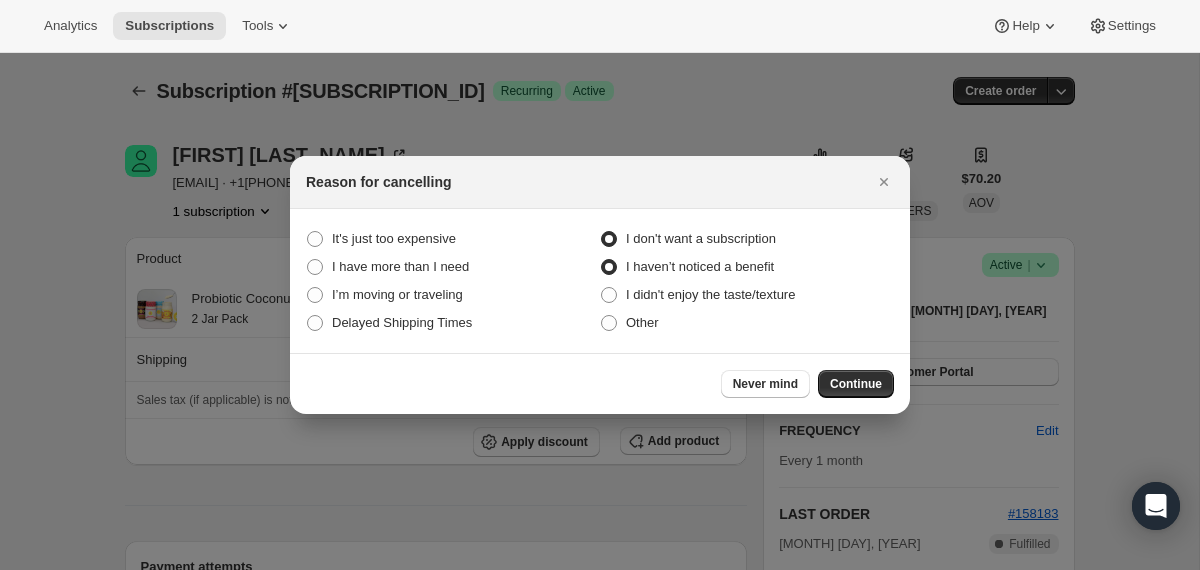 radio on "true" 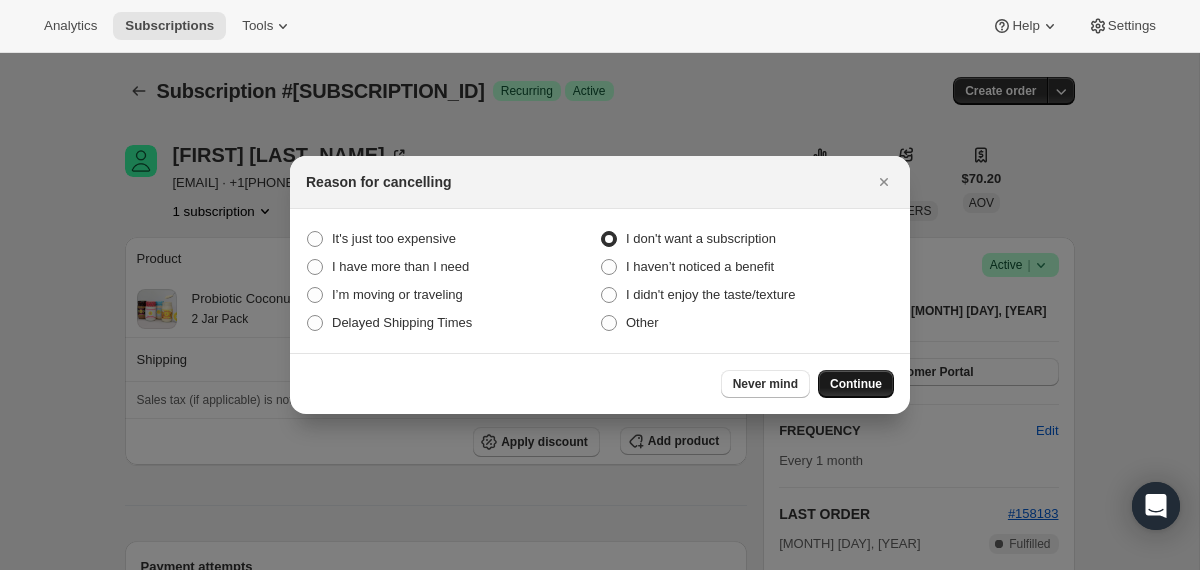 click on "Continue" at bounding box center [856, 384] 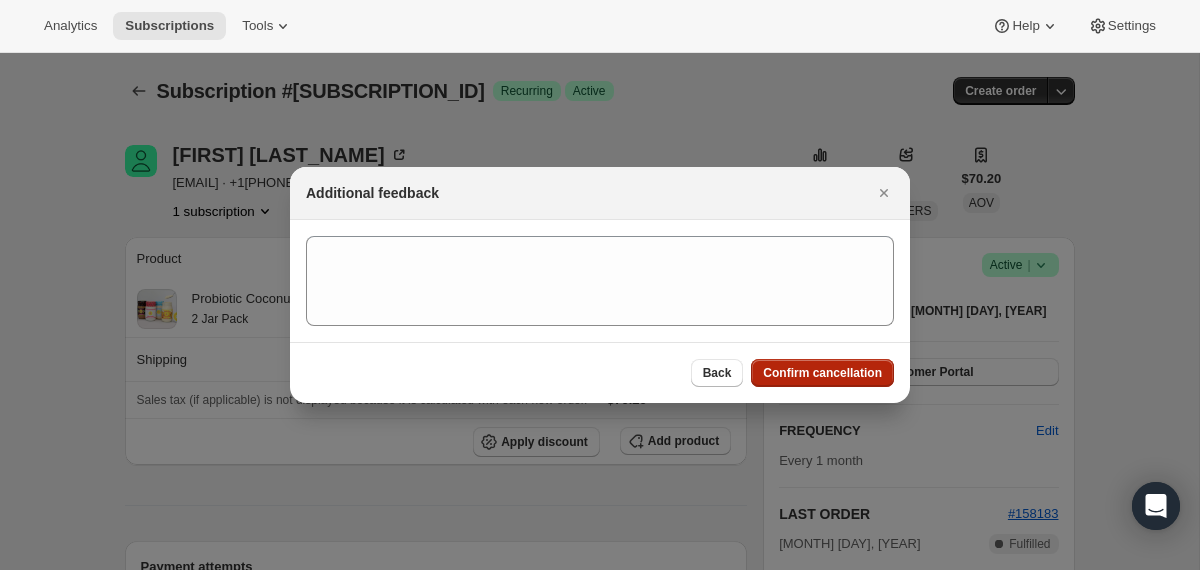 click on "Confirm cancellation" at bounding box center (822, 373) 